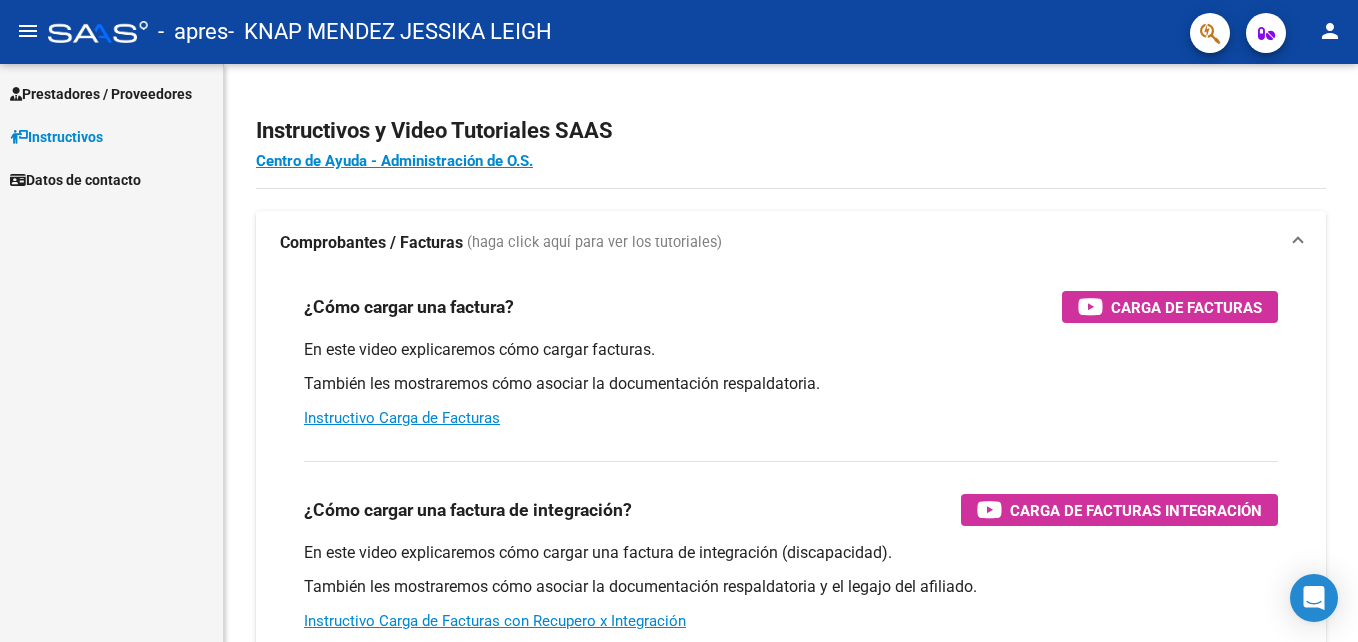 scroll, scrollTop: 0, scrollLeft: 0, axis: both 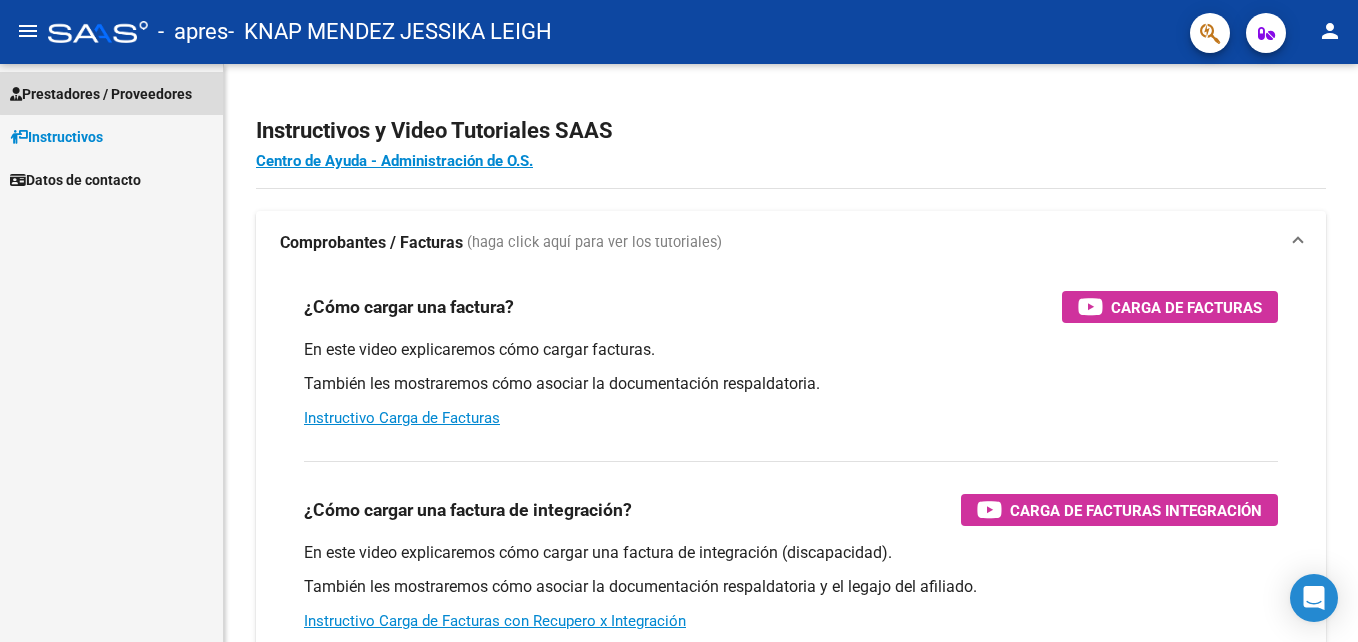 click on "Prestadores / Proveedores" at bounding box center (101, 94) 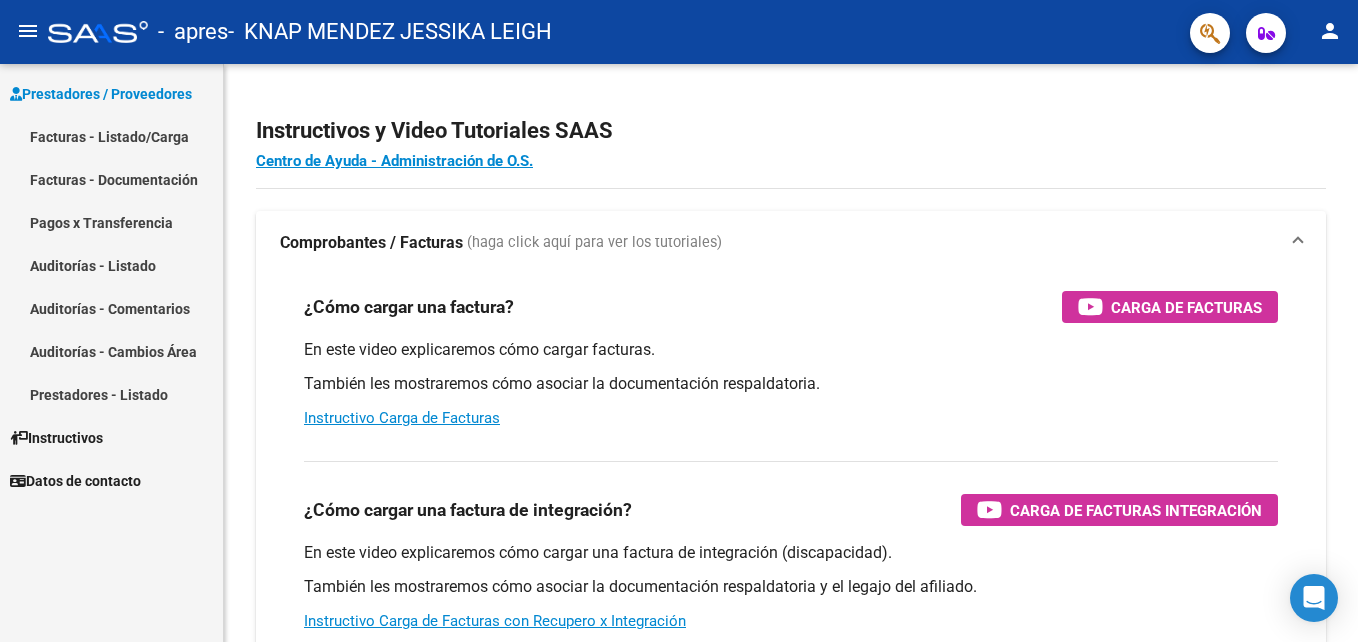 click on "Facturas - Listado/Carga" at bounding box center [111, 136] 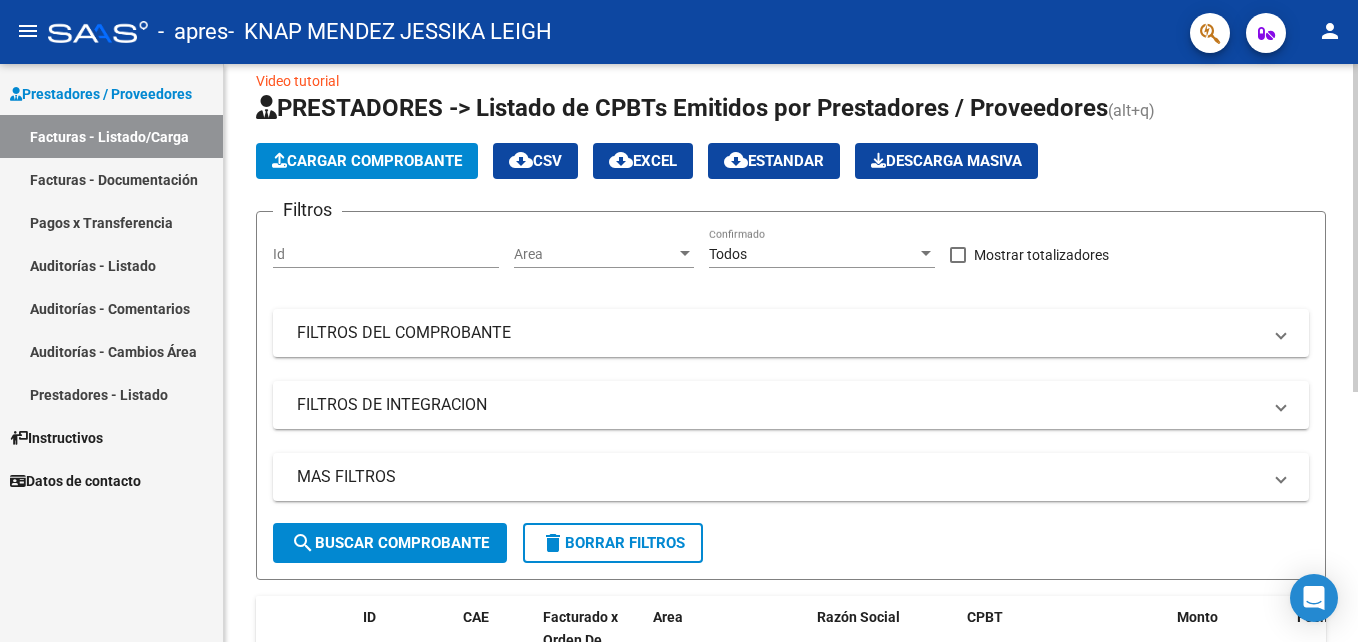 scroll, scrollTop: 0, scrollLeft: 0, axis: both 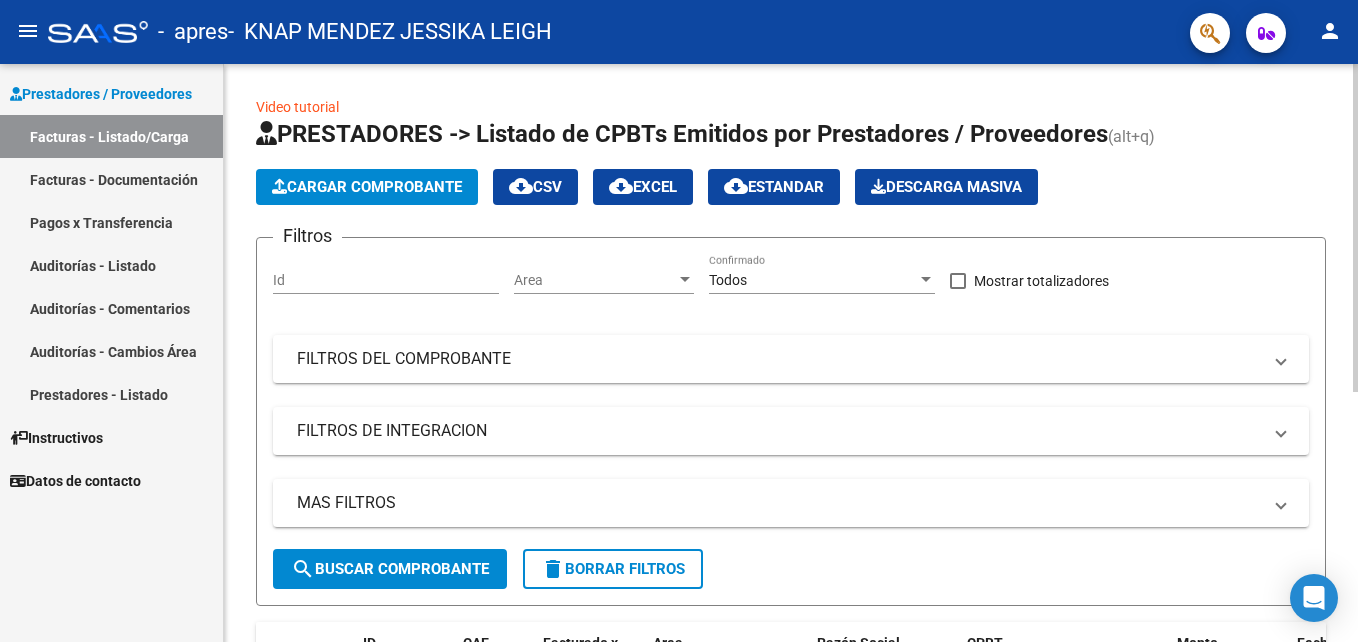 click on "menu -   apres   - KNAP MENDEZ JESSIKA LEIGH person    Prestadores / Proveedores Facturas - Listado/Carga Facturas - Documentación Pagos x Transferencia Auditorías - Listado Auditorías - Comentarios Auditorías - Cambios Área Prestadores - Listado    Instructivos    Datos de contacto  Video tutorial   PRESTADORES -> Listado de CPBTs Emitidos por Prestadores / Proveedores (alt+q)   Cargar Comprobante
cloud_download  CSV  cloud_download  EXCEL  cloud_download  Estandar   Descarga Masiva
Filtros Id Area Area Todos Confirmado   Mostrar totalizadores   FILTROS DEL COMPROBANTE  Comprobante Tipo Comprobante Tipo Start date – End date Fec. Comprobante Desde / Hasta Días Emisión Desde(cant. días) Días Emisión Hasta(cant. días) CUIT / Razón Social Pto. Venta Nro. Comprobante Código SSS CAE Válido CAE Válido Todos Cargado Módulo Hosp. Todos Tiene facturacion Apócrifa Hospital Refes  FILTROS DE INTEGRACION  Período De Prestación Todos Rendido x SSS (dr_envio) Tipo de Registro Todos Op" at bounding box center [679, 321] 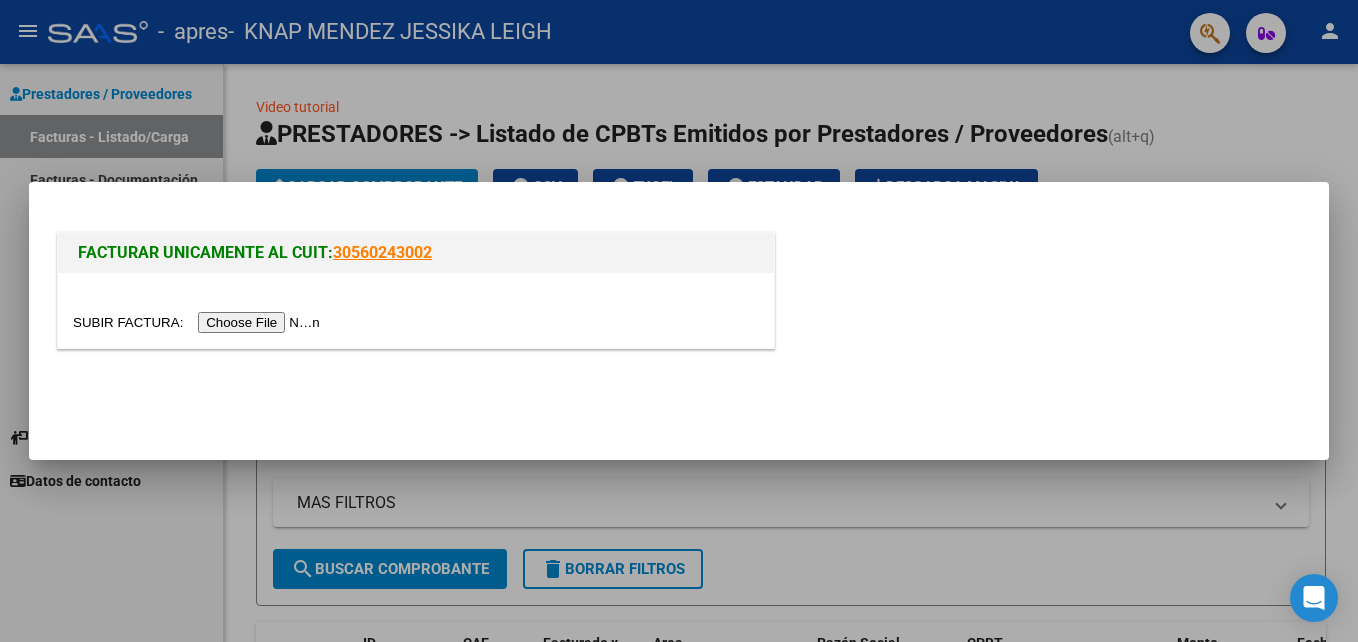 click at bounding box center [199, 322] 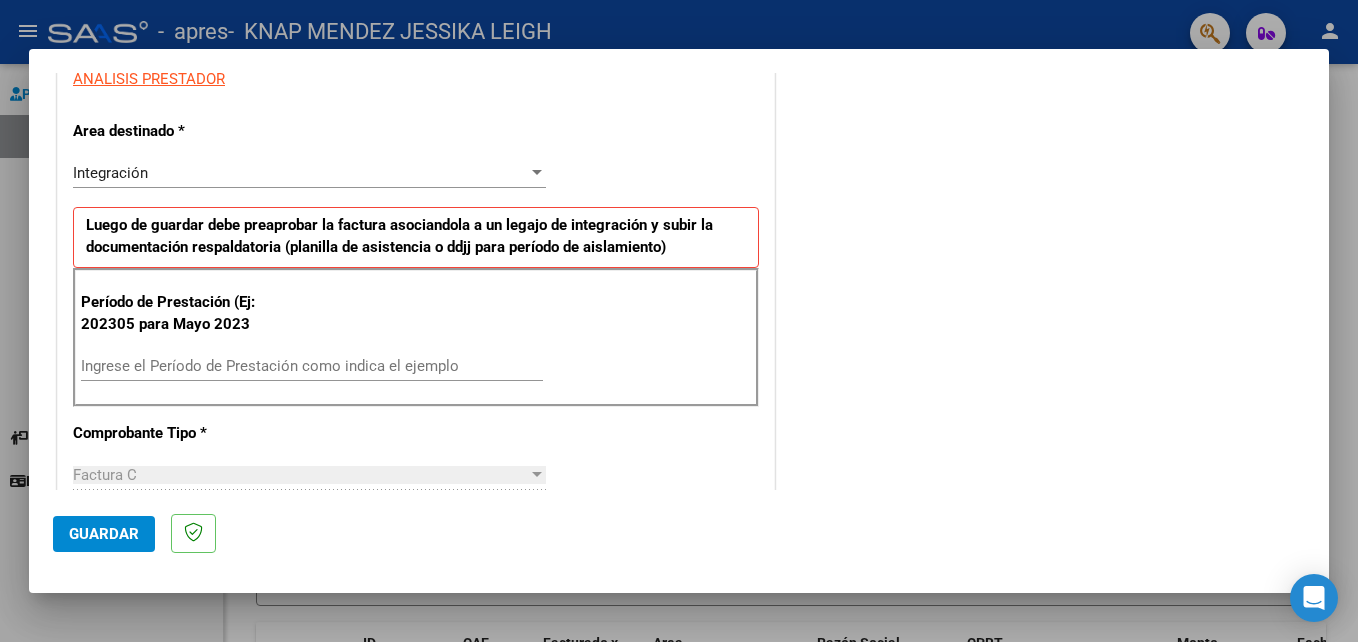 scroll, scrollTop: 441, scrollLeft: 0, axis: vertical 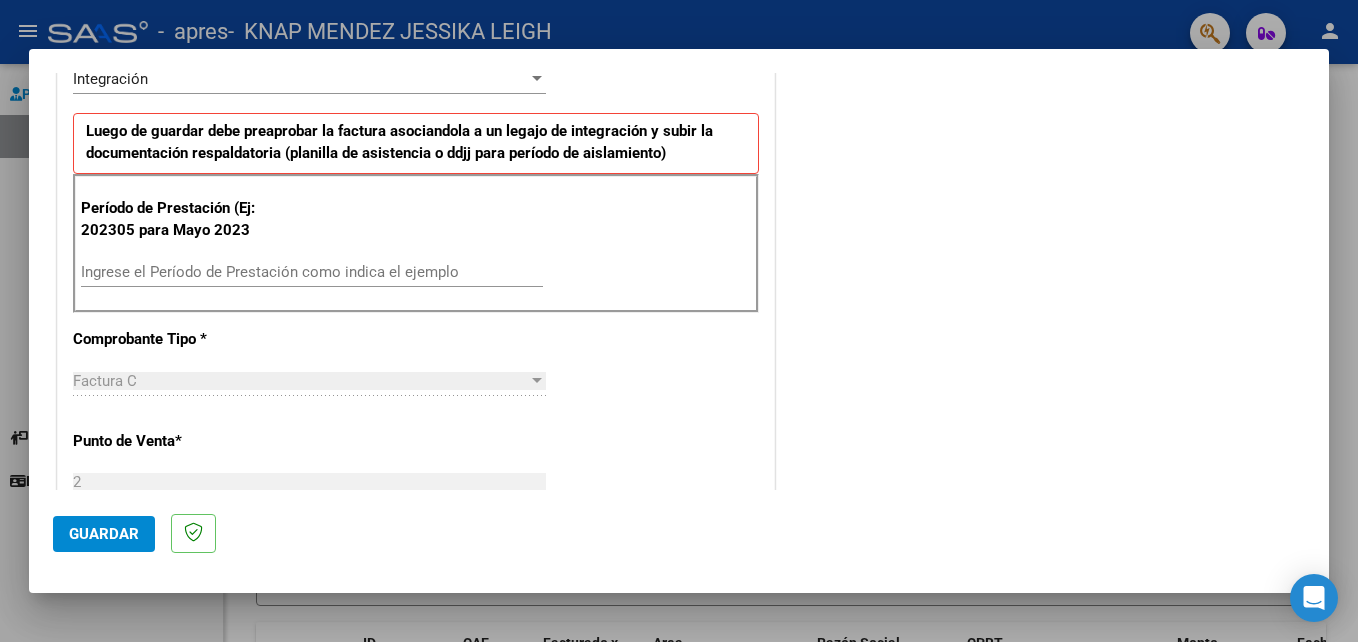 click on "Ingrese el Período de Prestación como indica el ejemplo" at bounding box center [312, 272] 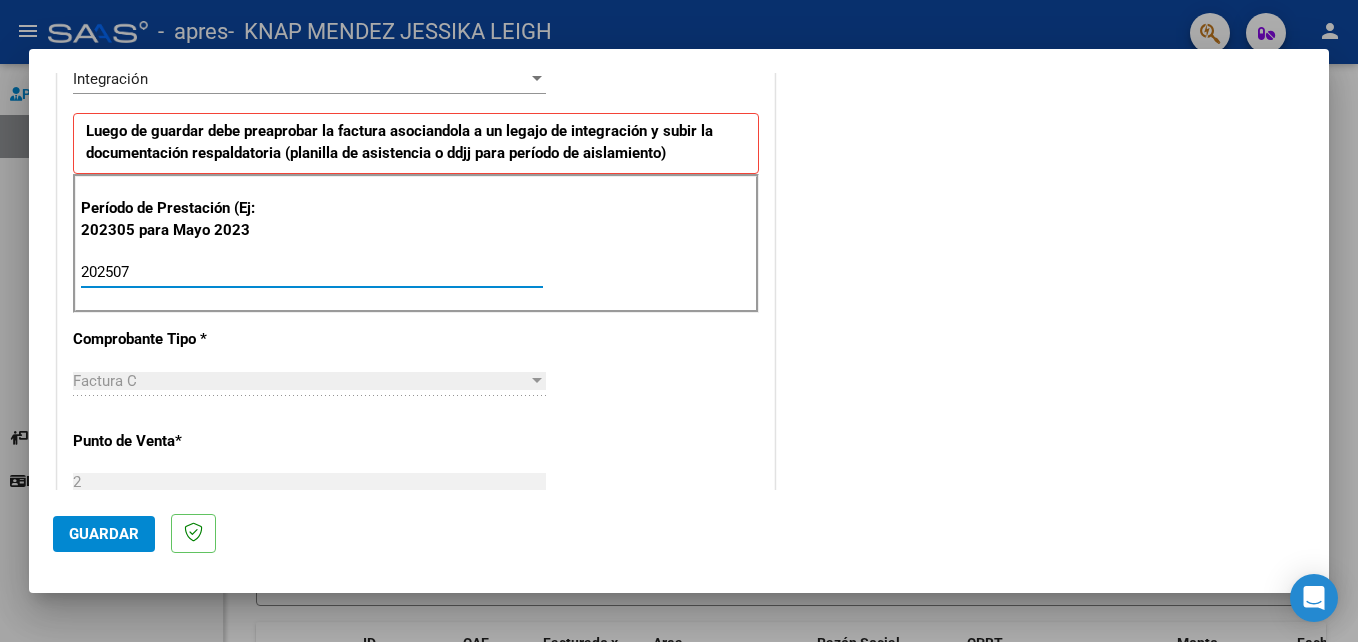type on "202507" 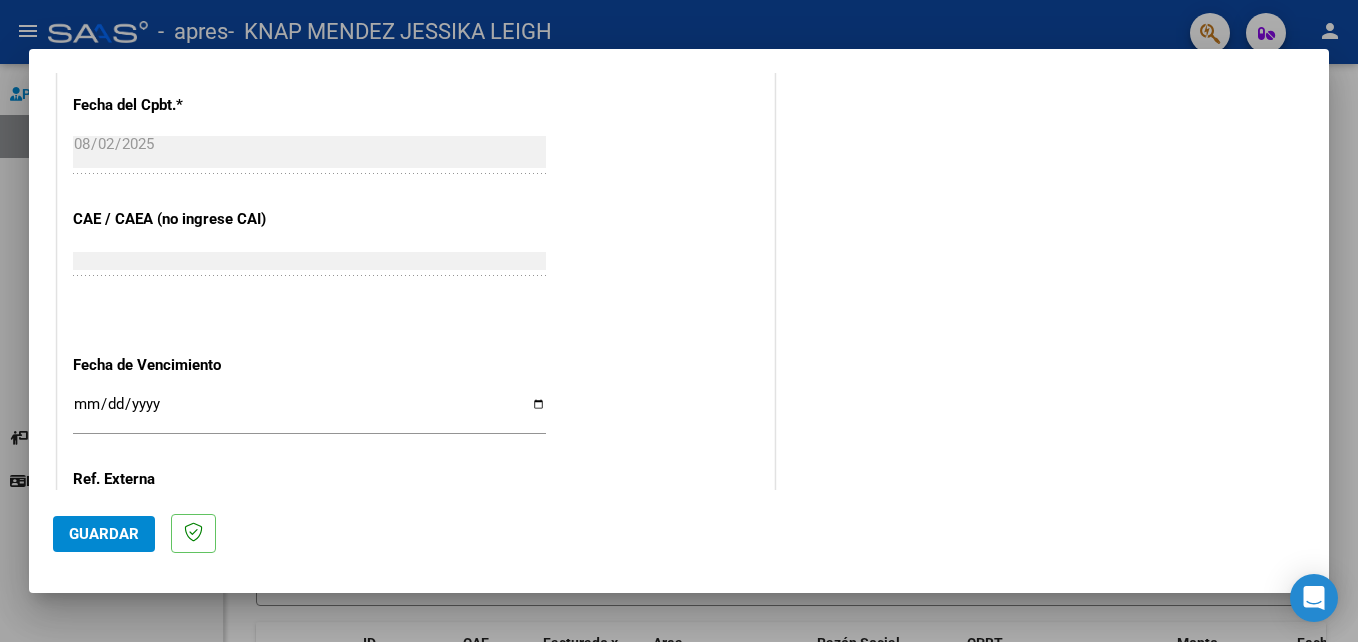 scroll, scrollTop: 1293, scrollLeft: 0, axis: vertical 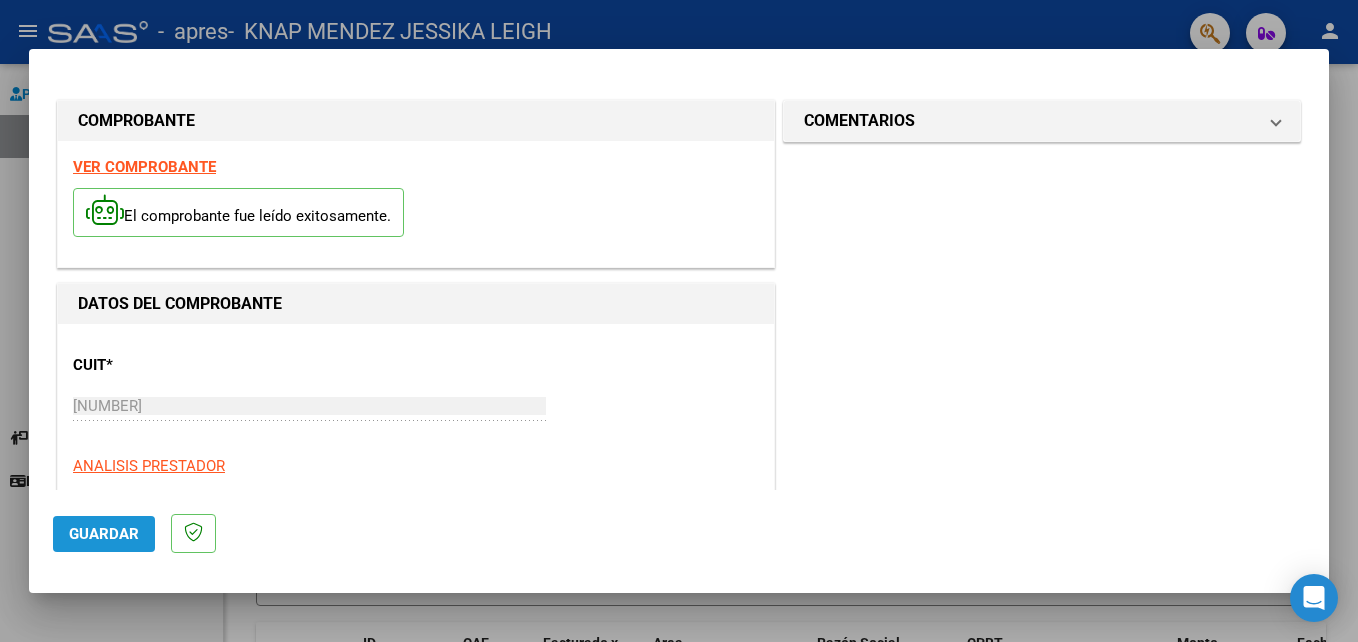 click on "Guardar" 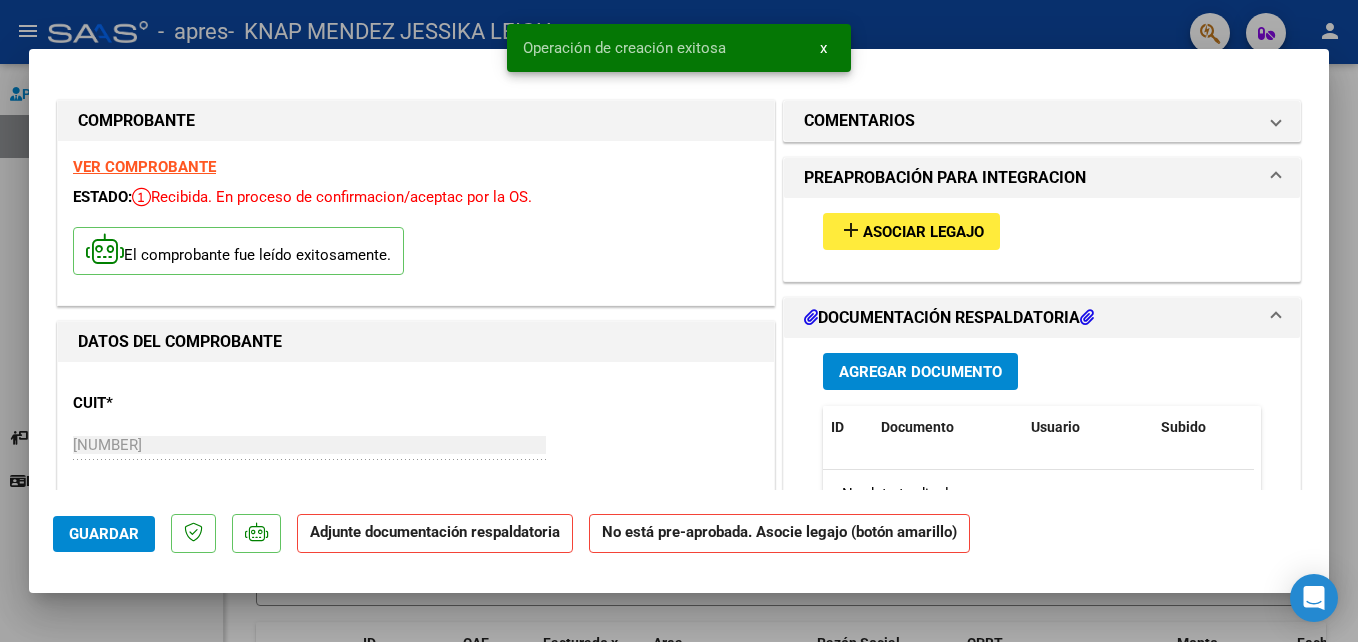 click on "Asociar Legajo" at bounding box center (923, 232) 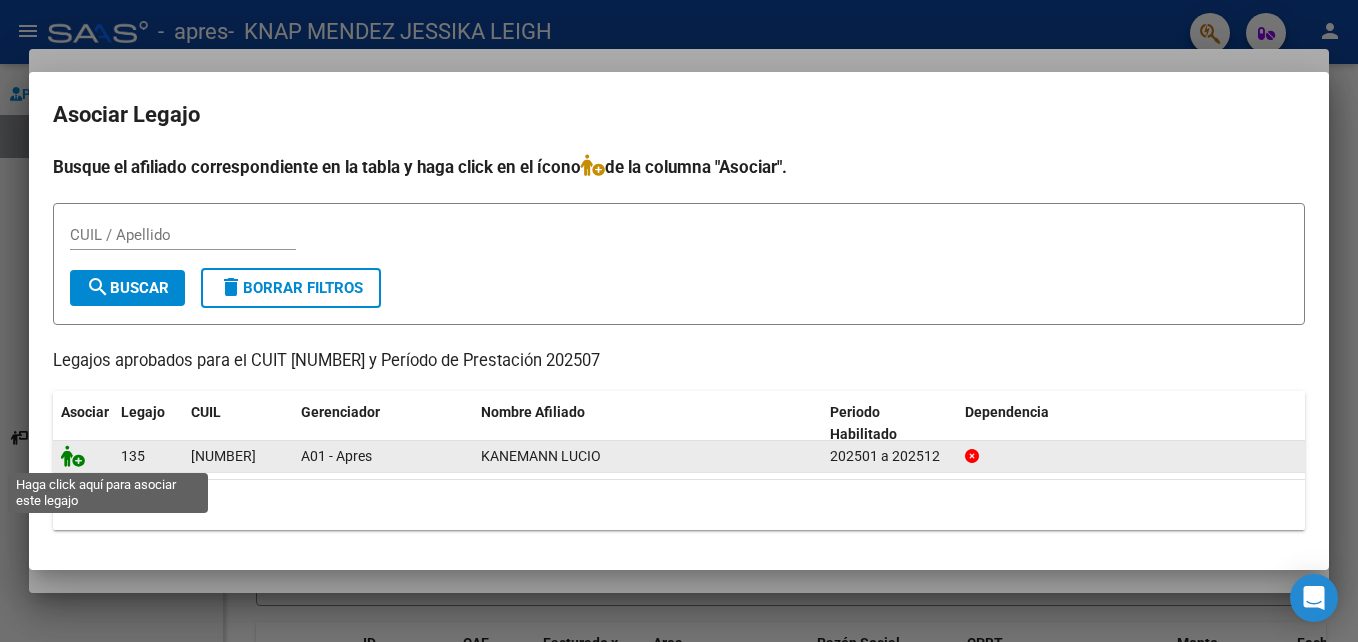 click 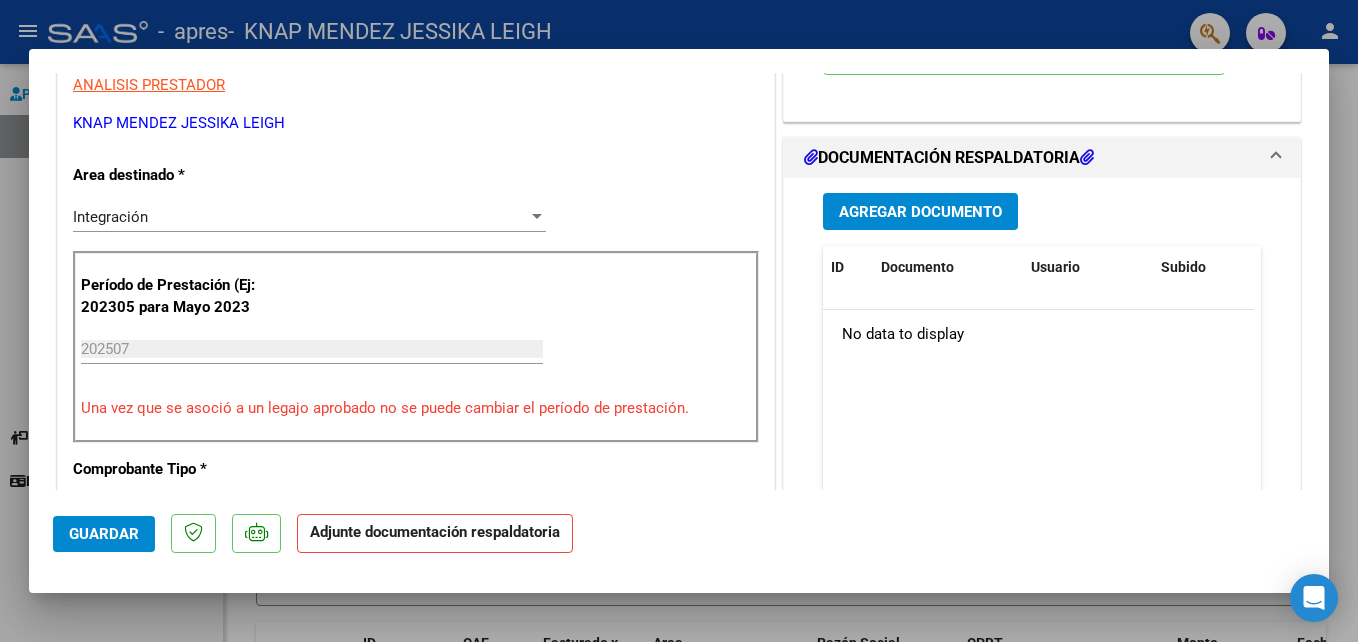 scroll, scrollTop: 434, scrollLeft: 0, axis: vertical 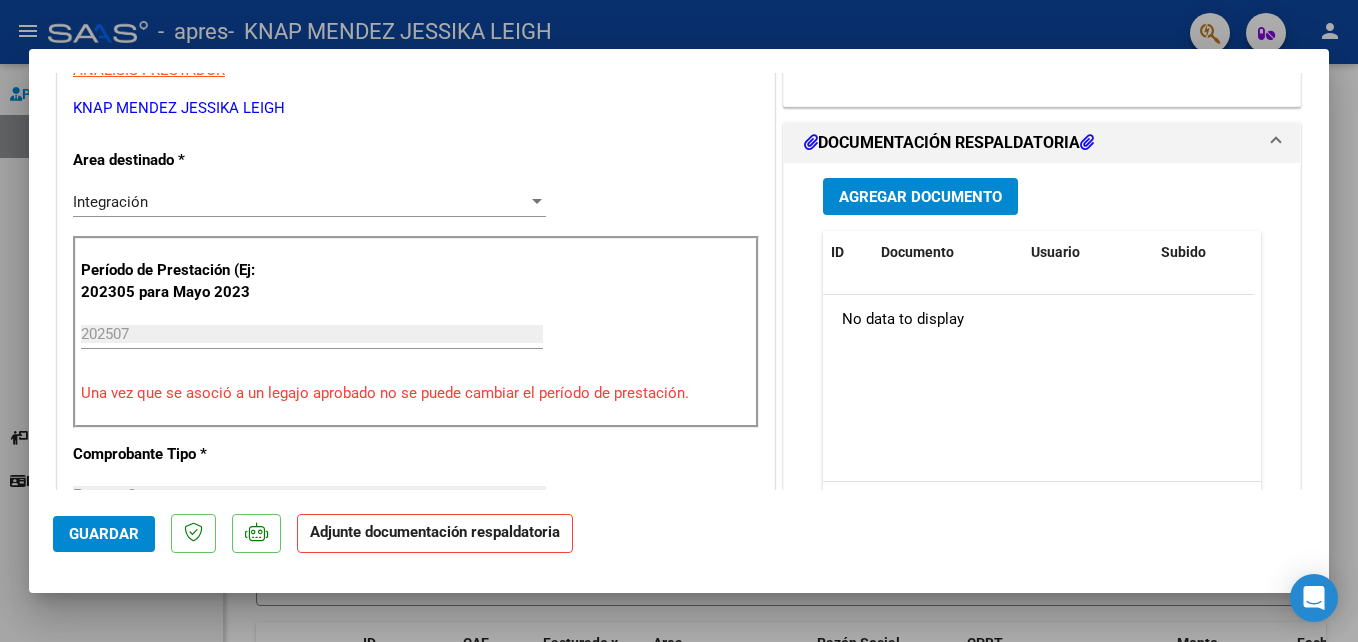 click on "Agregar Documento" at bounding box center (920, 197) 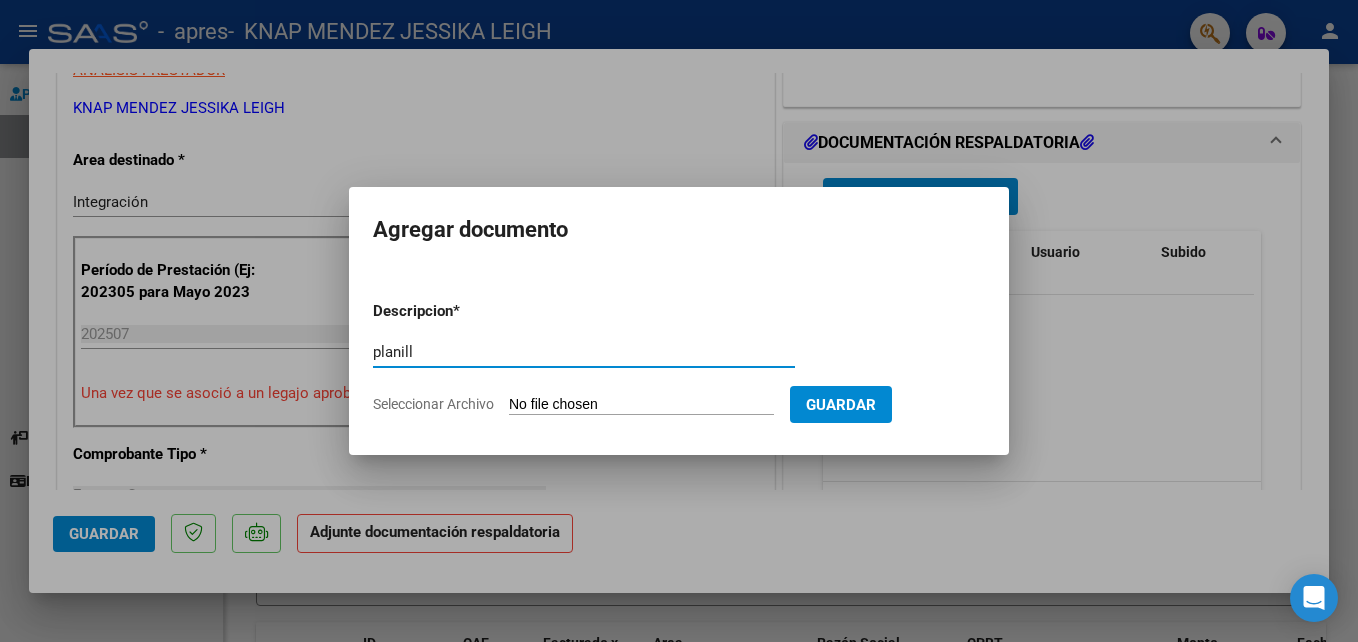 type on "planilla asistencia" 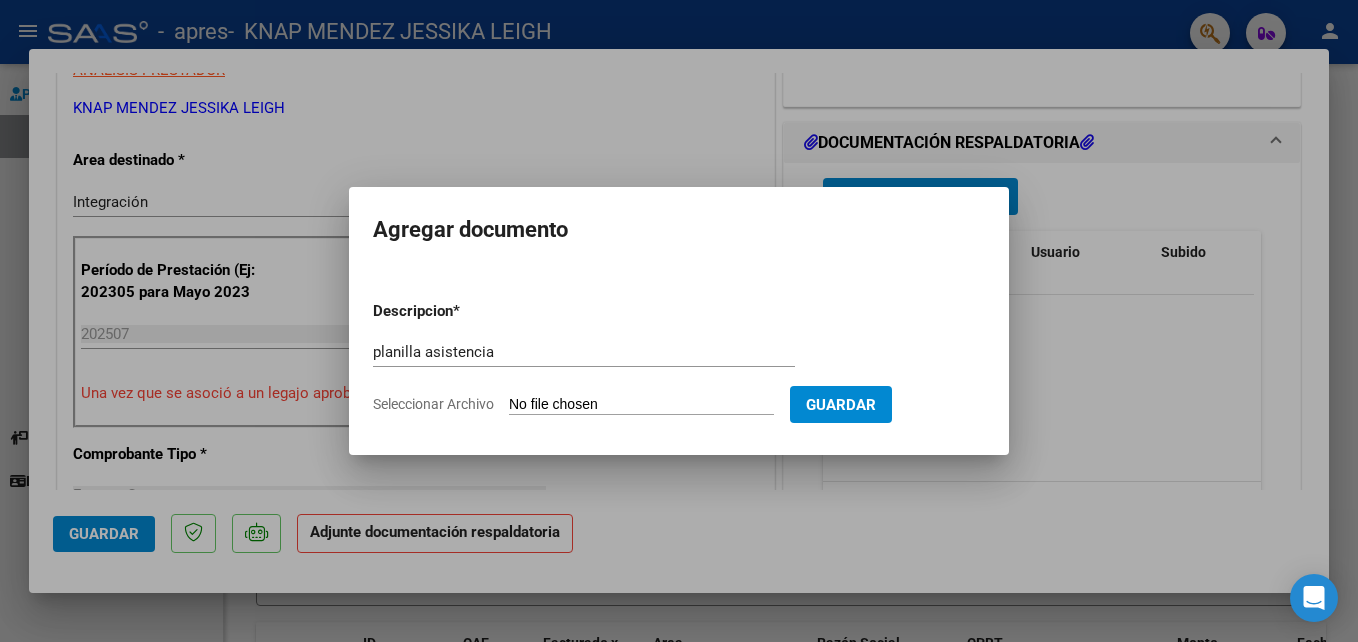 click on "Descripcion  *   planilla asistencia Escriba aquí una descripcion  Seleccionar Archivo Guardar" at bounding box center (679, 358) 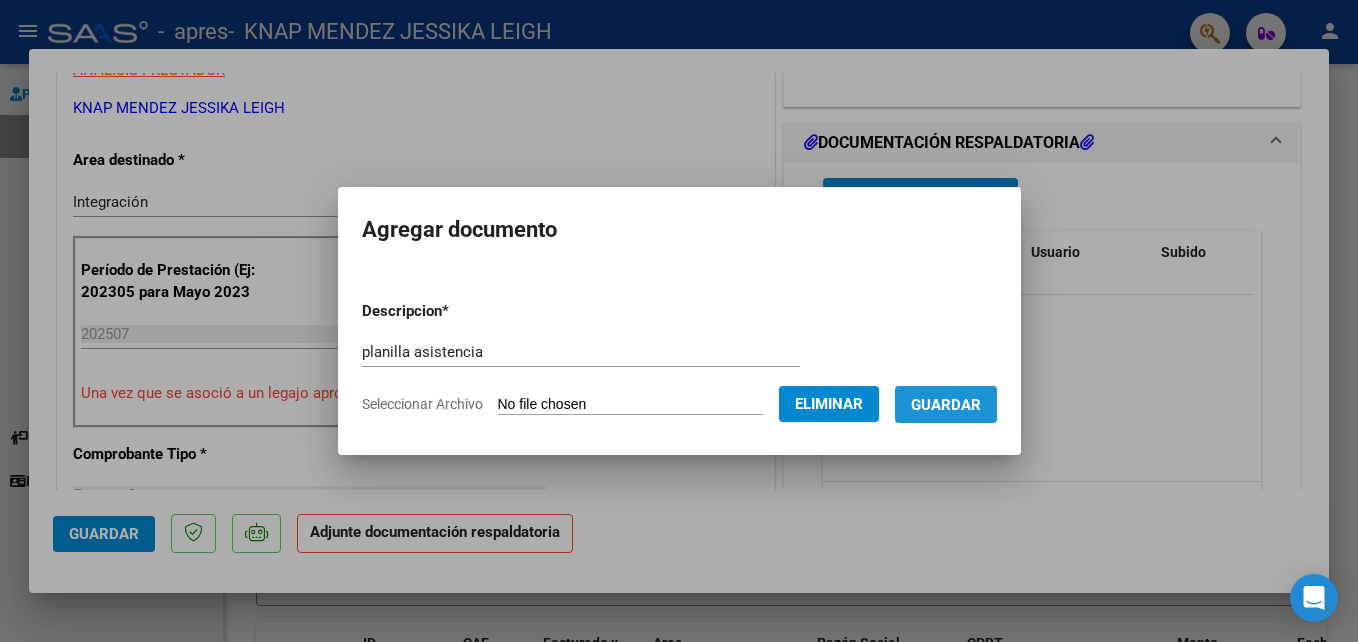 click on "Guardar" at bounding box center (946, 405) 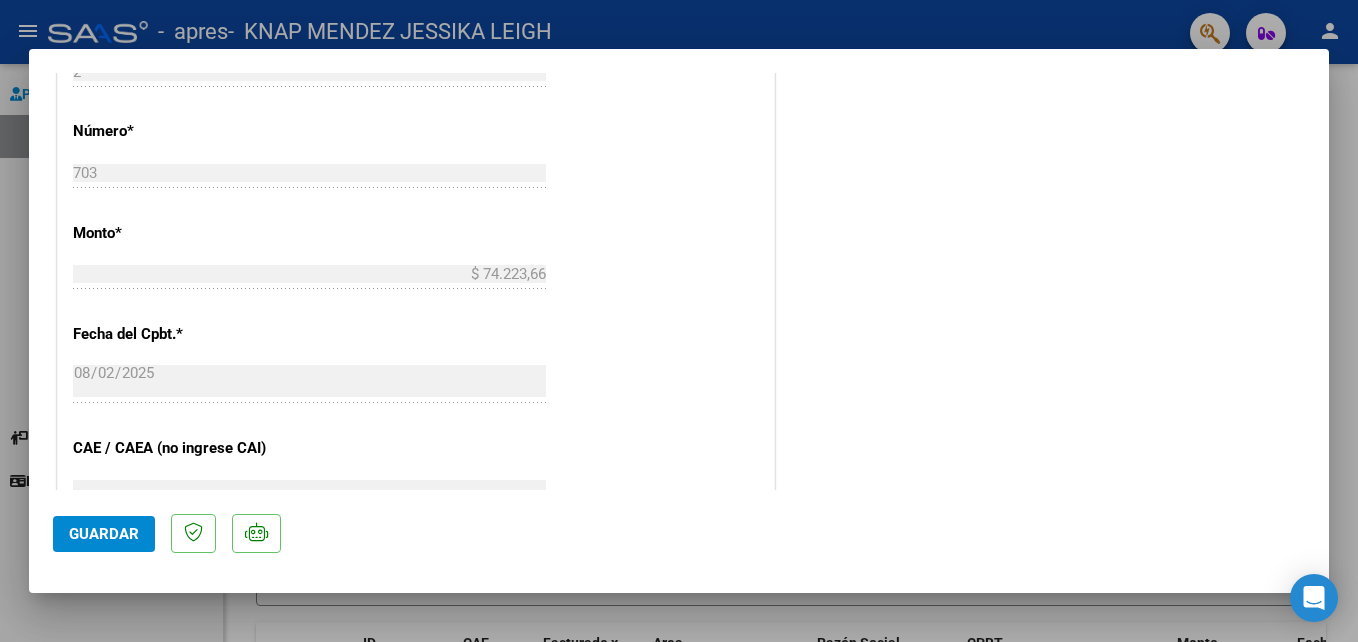 scroll, scrollTop: 602, scrollLeft: 0, axis: vertical 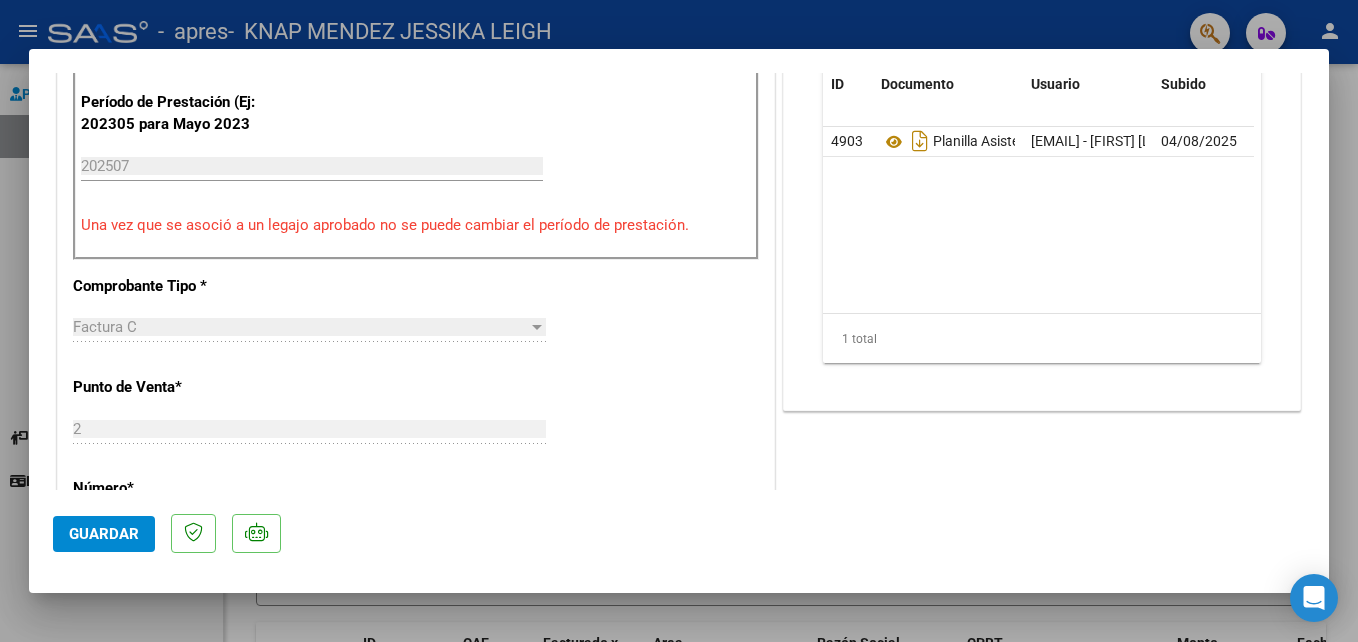 click on "Guardar" 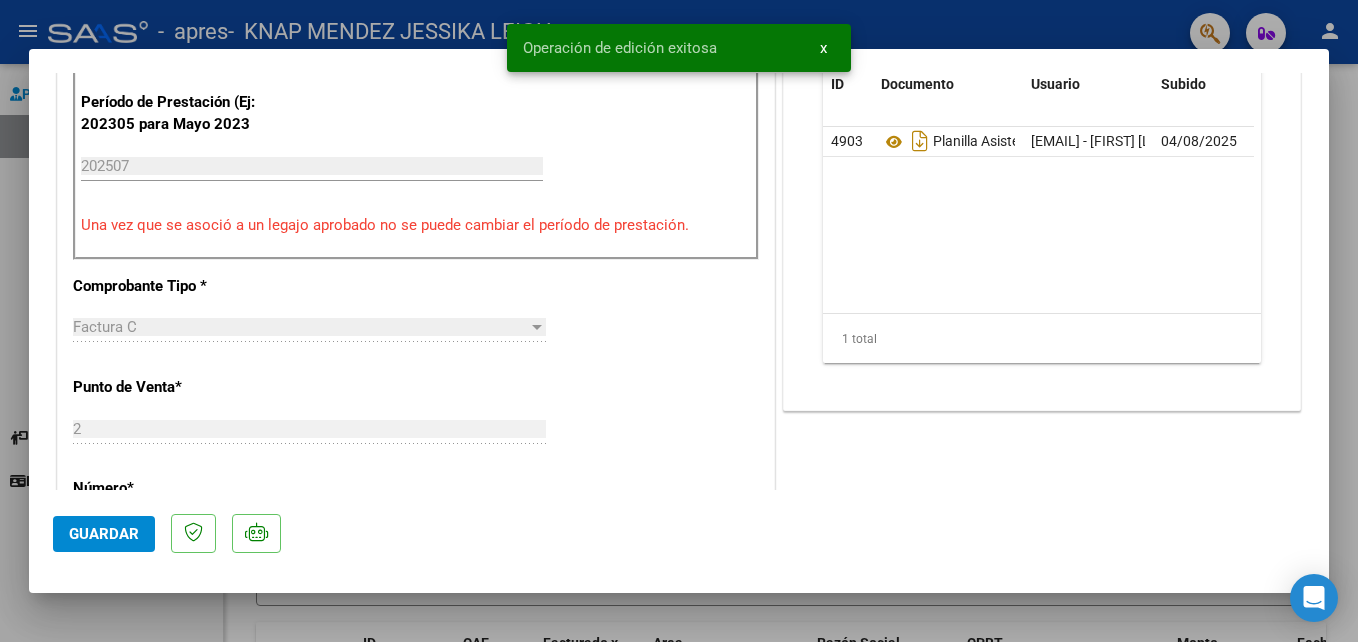 click on "x" at bounding box center (823, 48) 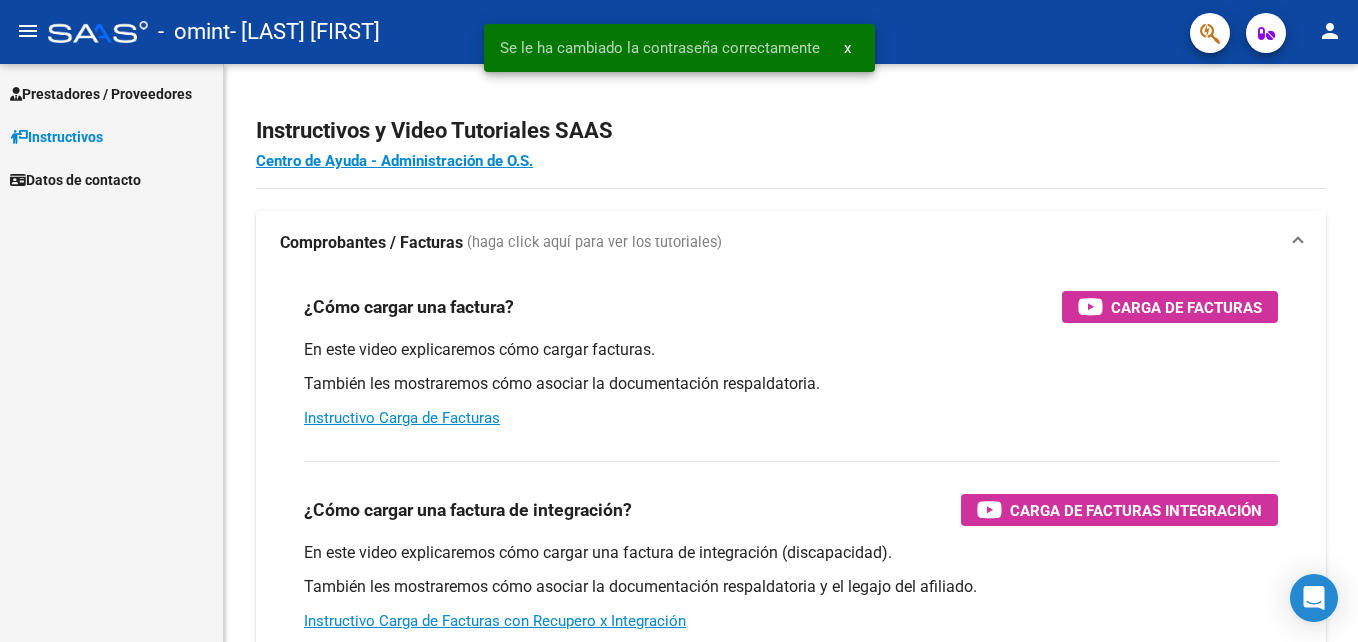 scroll, scrollTop: 0, scrollLeft: 0, axis: both 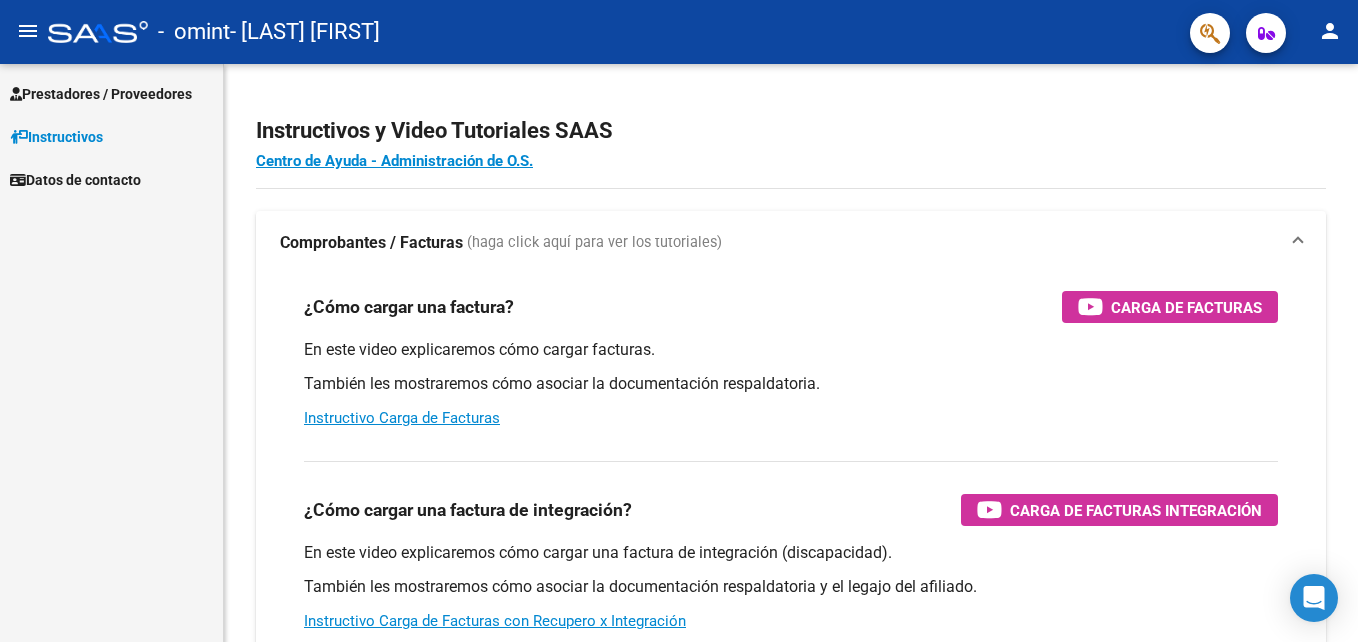 click on "Prestadores / Proveedores" at bounding box center [101, 94] 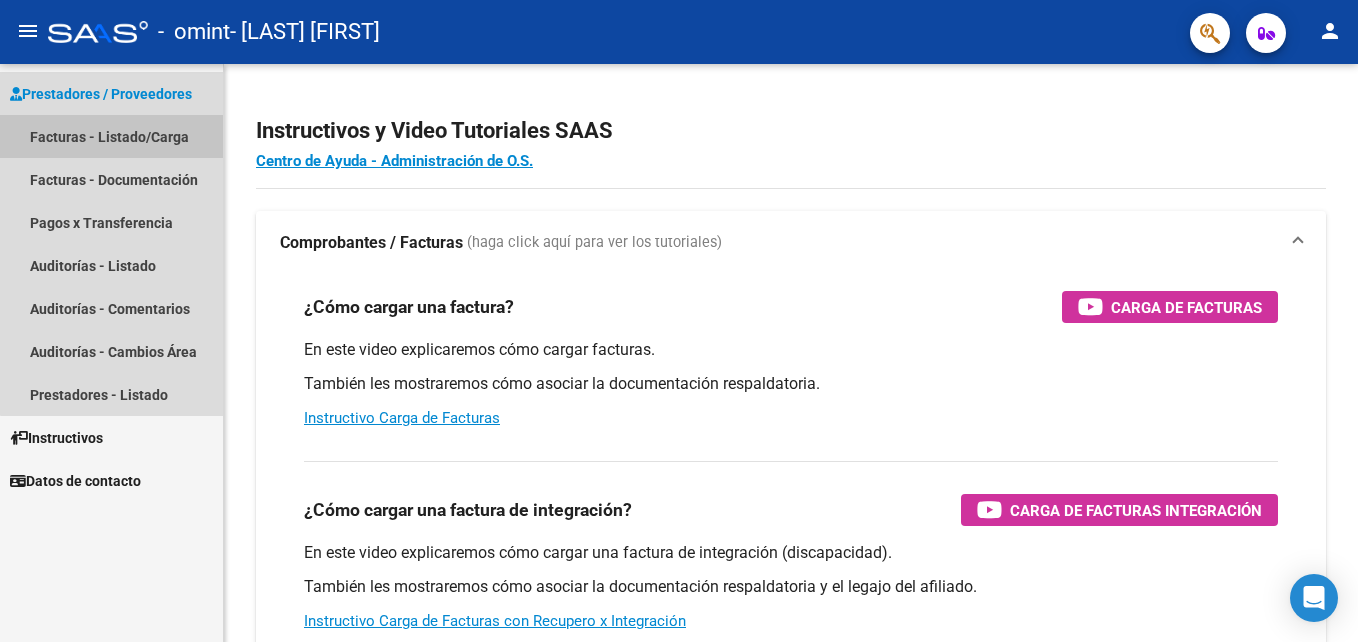 click on "Facturas - Listado/Carga" at bounding box center (111, 136) 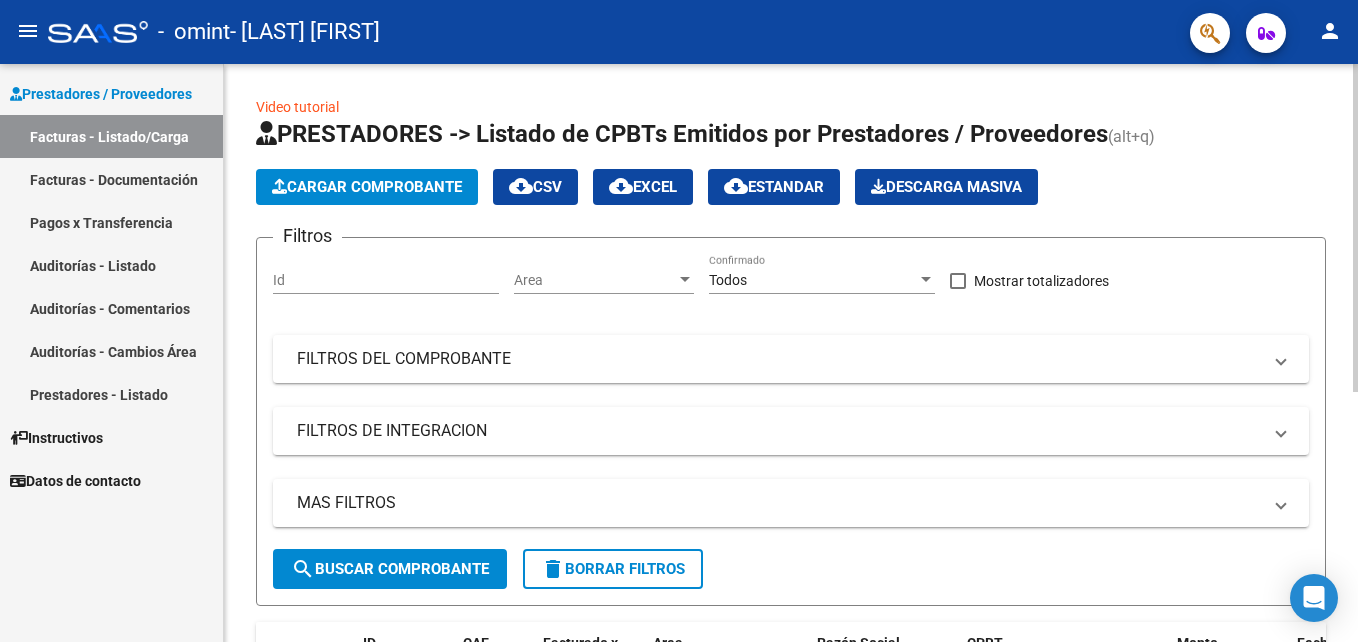 click on "Cargar Comprobante" 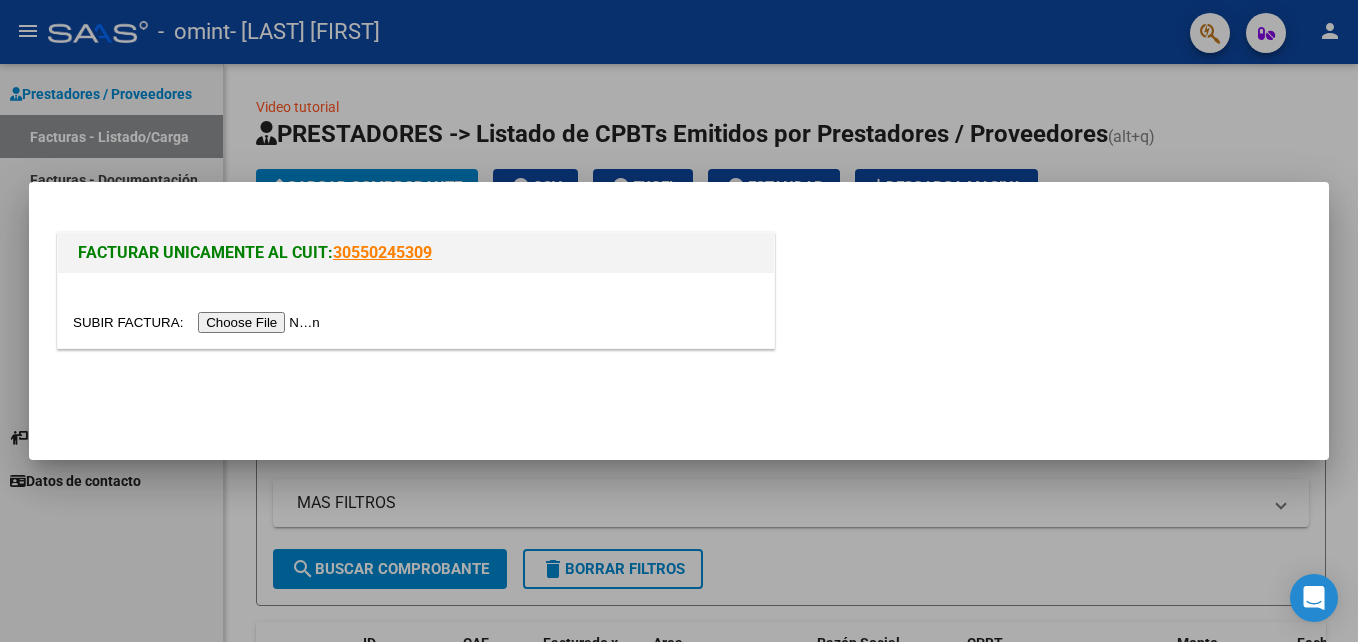 click at bounding box center [199, 322] 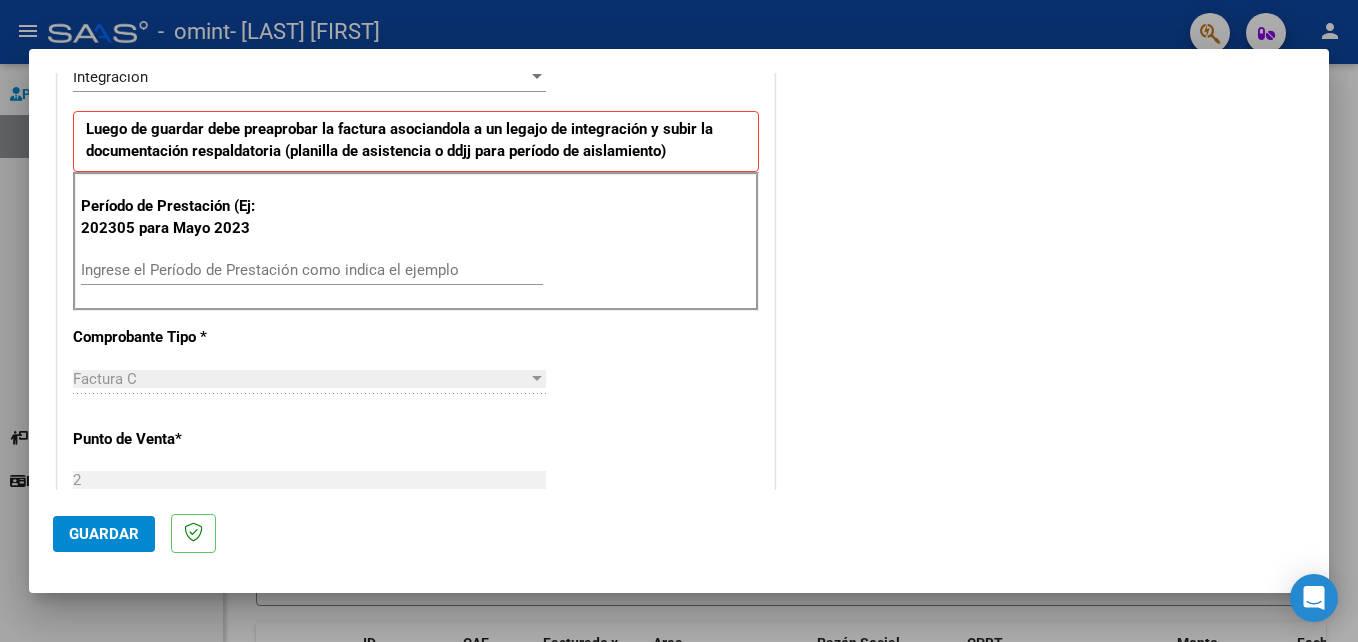 scroll, scrollTop: 497, scrollLeft: 0, axis: vertical 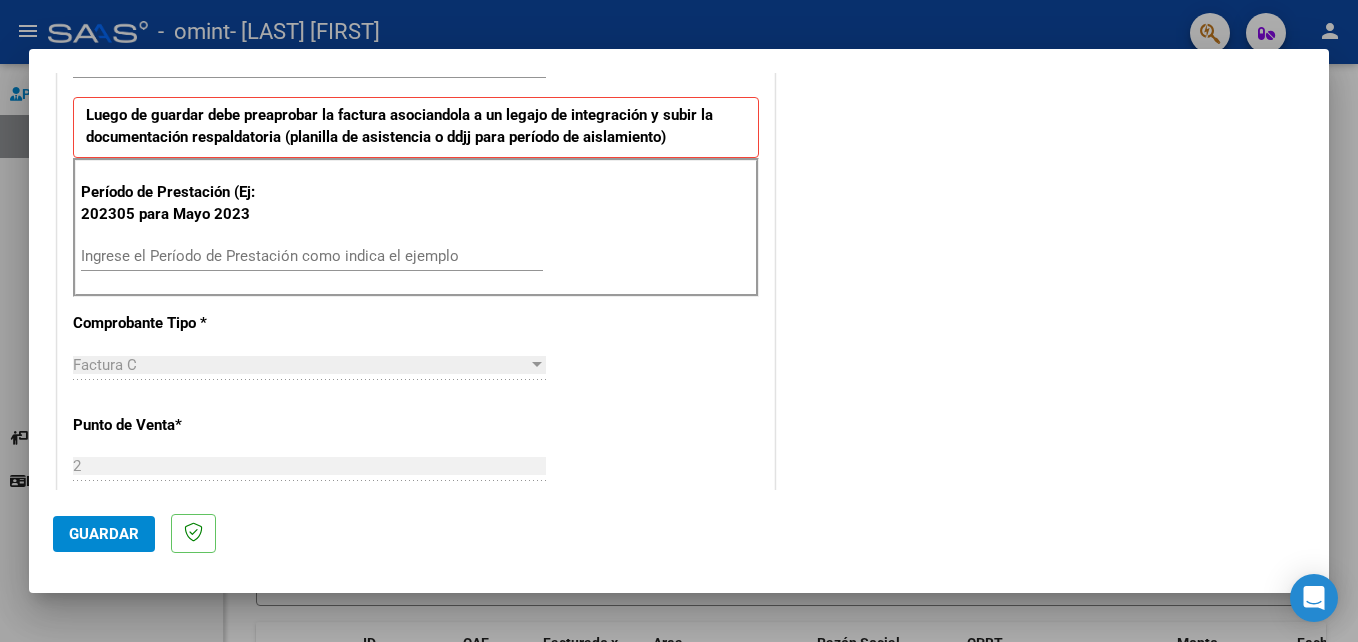 click on "Ingrese el Período de Prestación como indica el ejemplo" at bounding box center [312, 256] 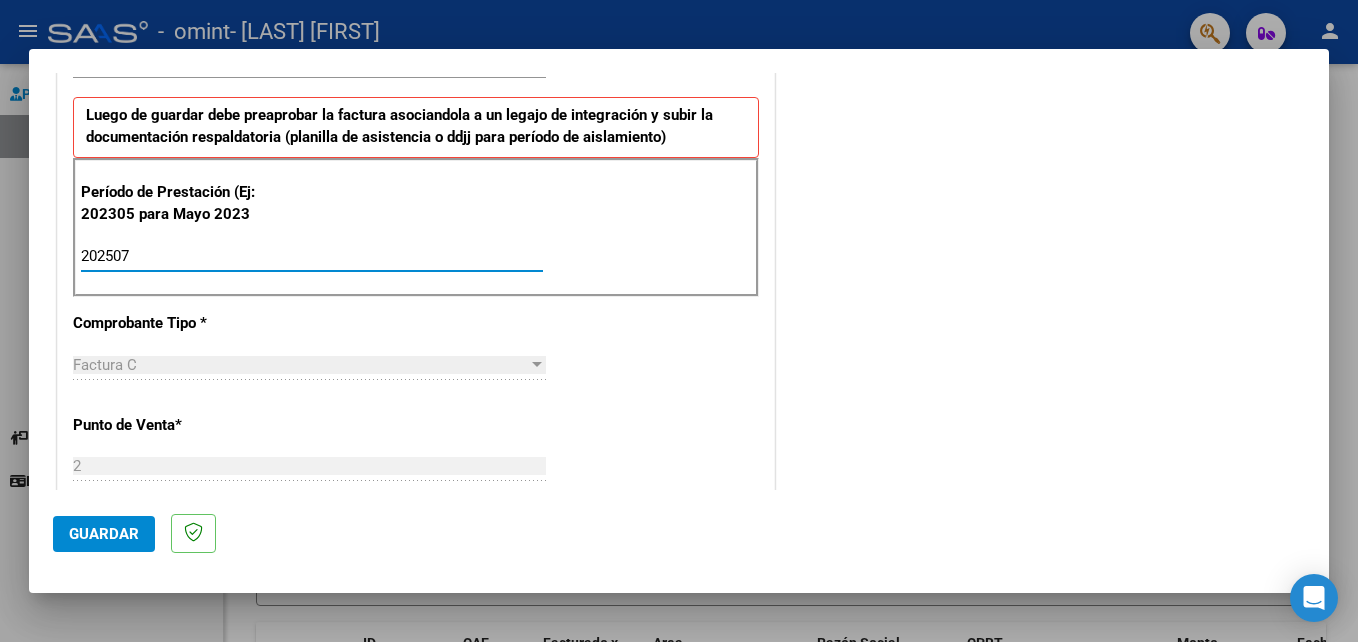 type on "202507" 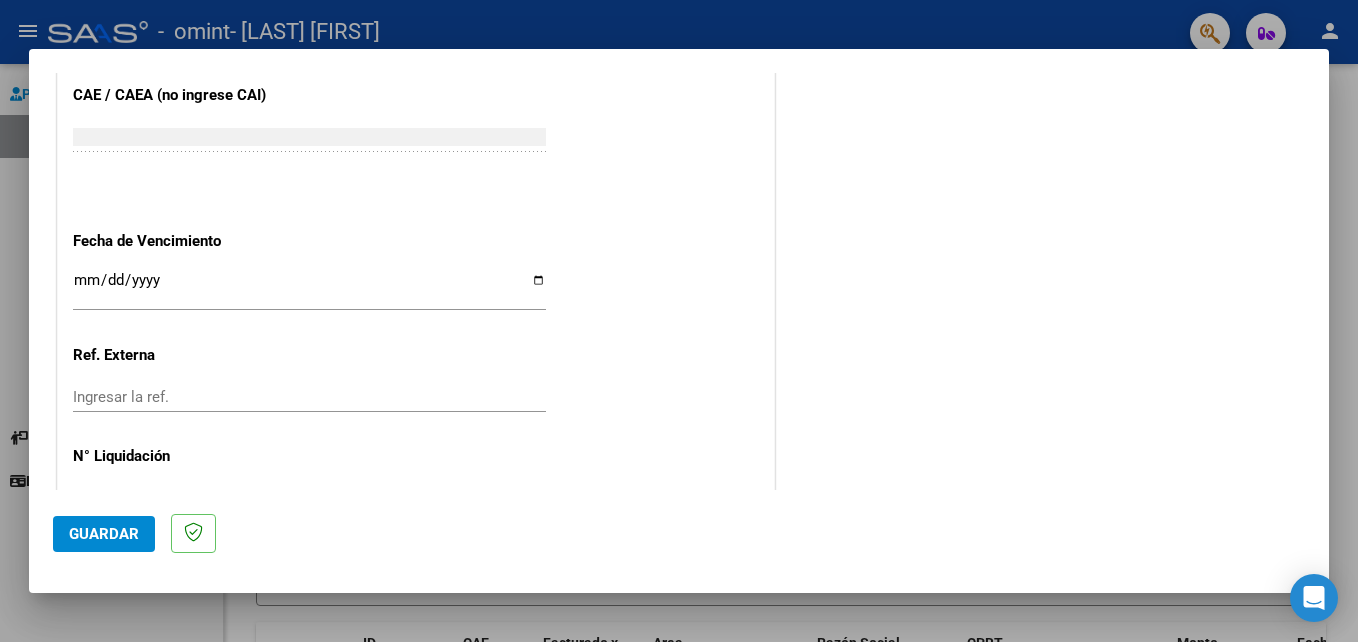 scroll, scrollTop: 1306, scrollLeft: 0, axis: vertical 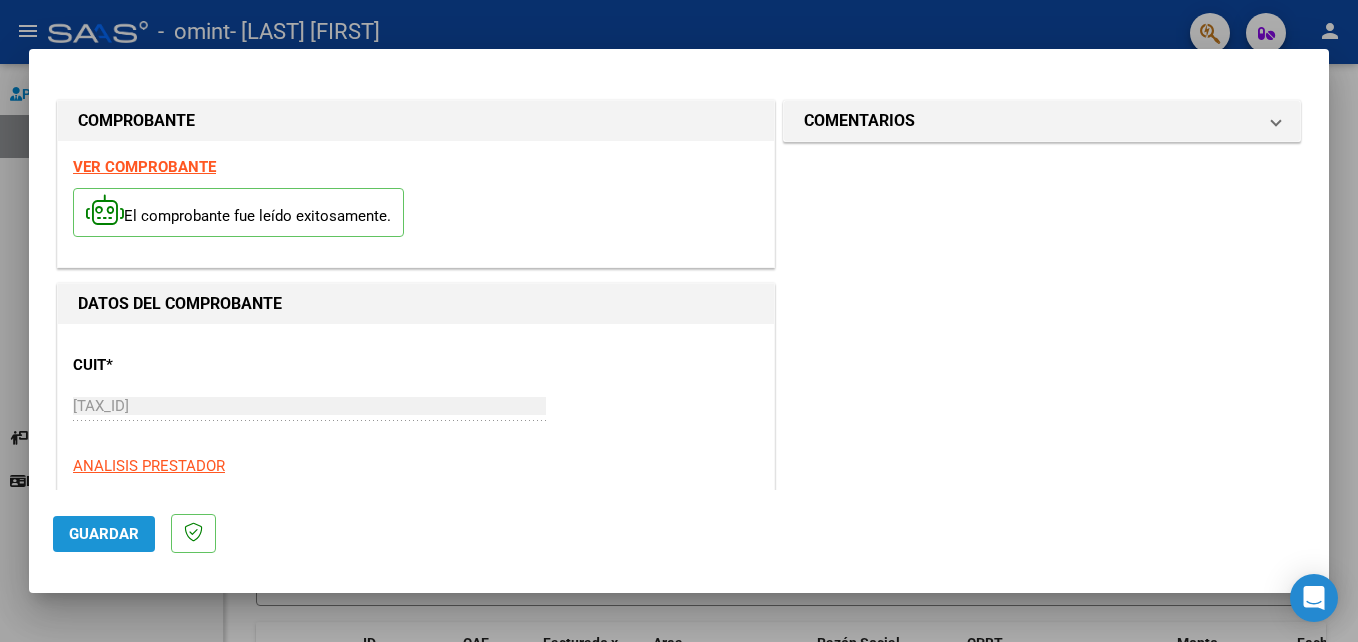 click on "Guardar" 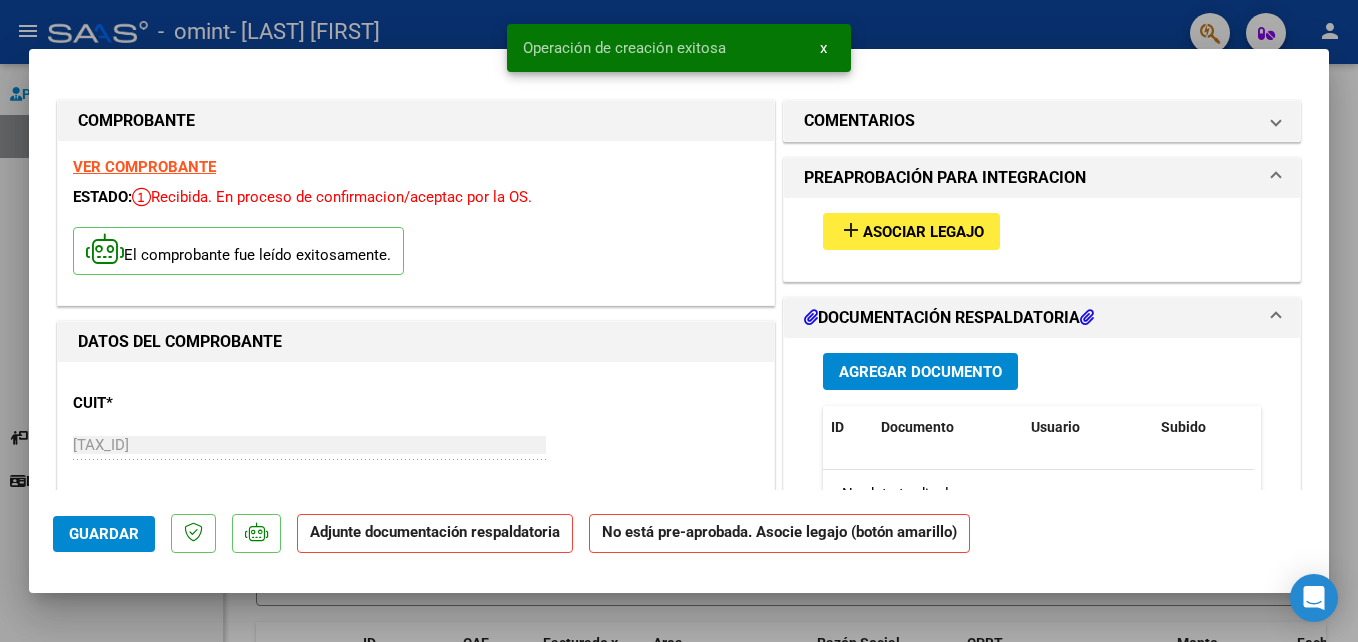 click on "add Asociar Legajo" at bounding box center [1042, 231] 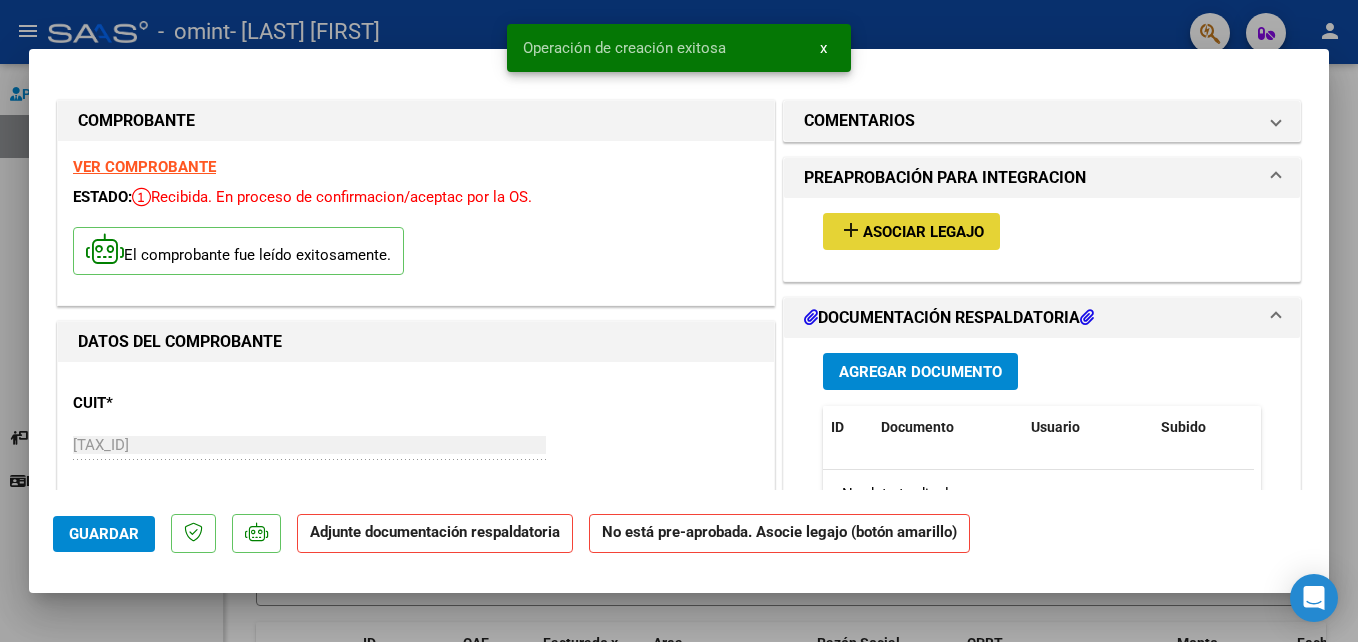 click on "add" at bounding box center [851, 230] 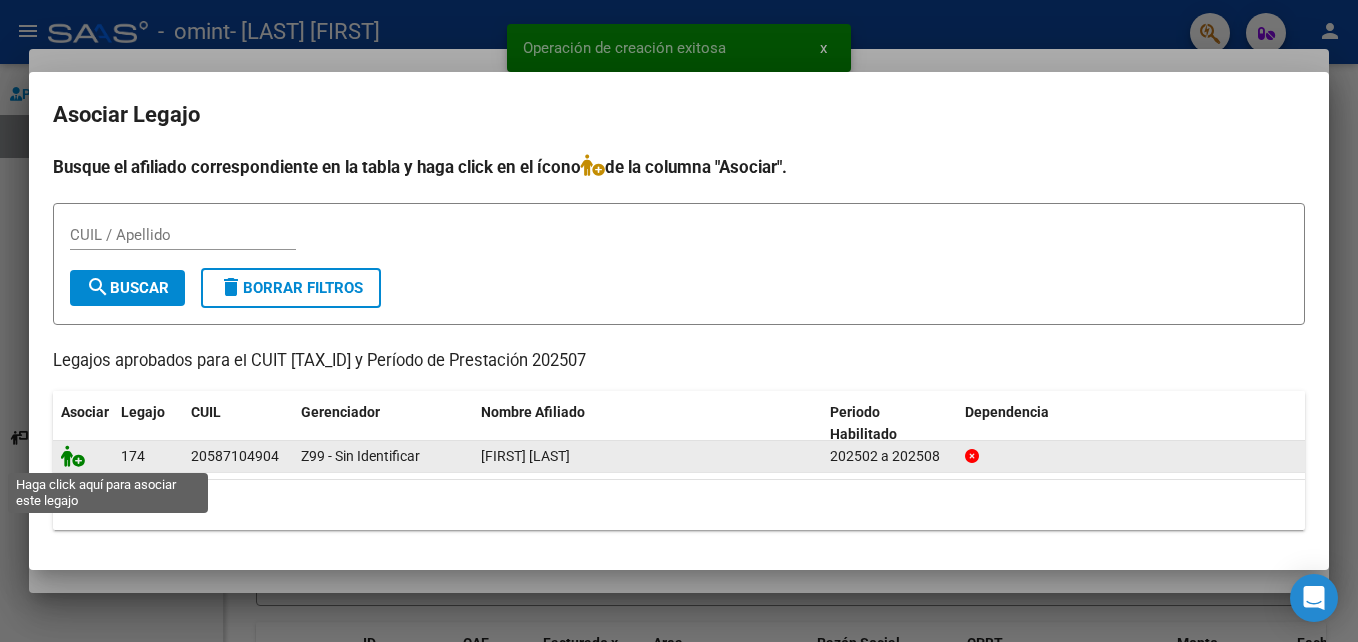 click 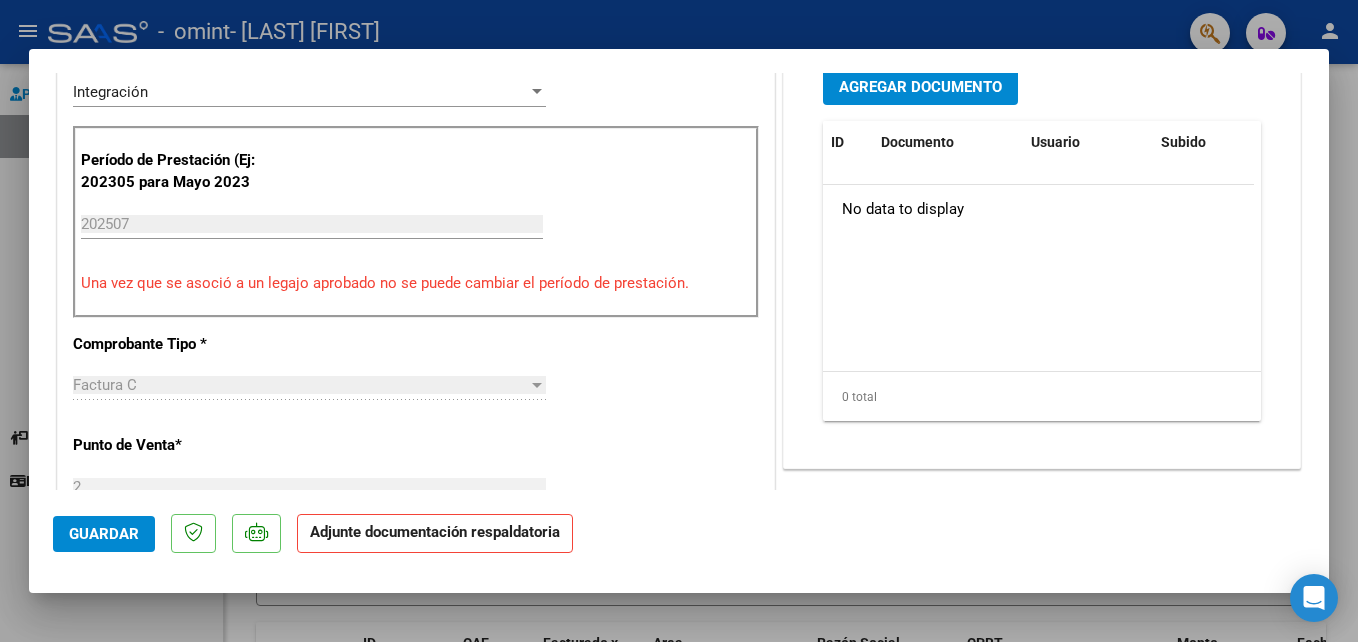 scroll, scrollTop: 568, scrollLeft: 0, axis: vertical 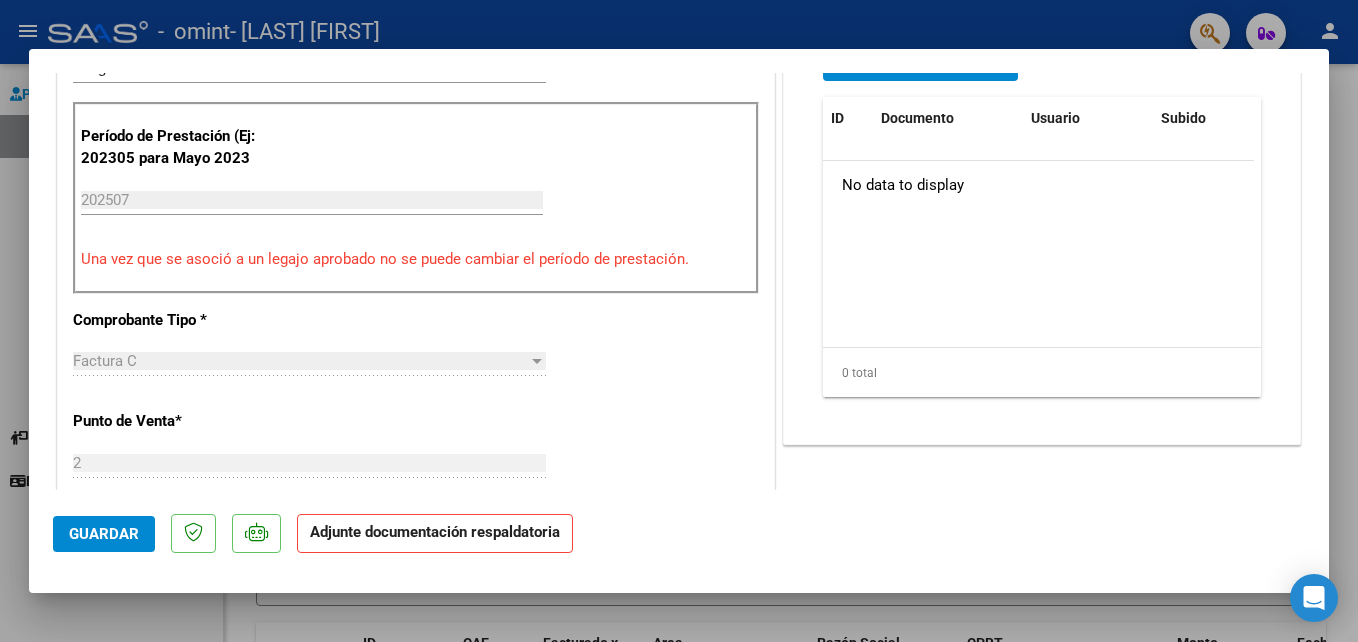 click on "Agregar Documento" at bounding box center (920, 62) 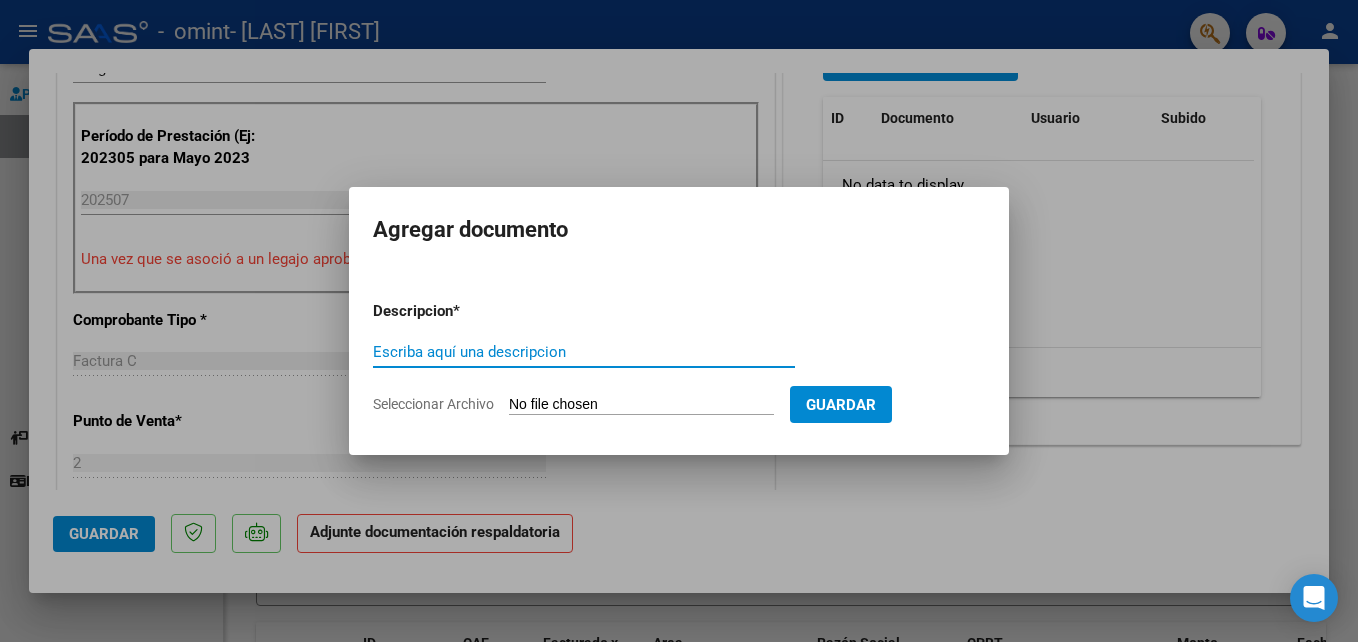 click on "Escriba aquí una descripcion" at bounding box center [584, 352] 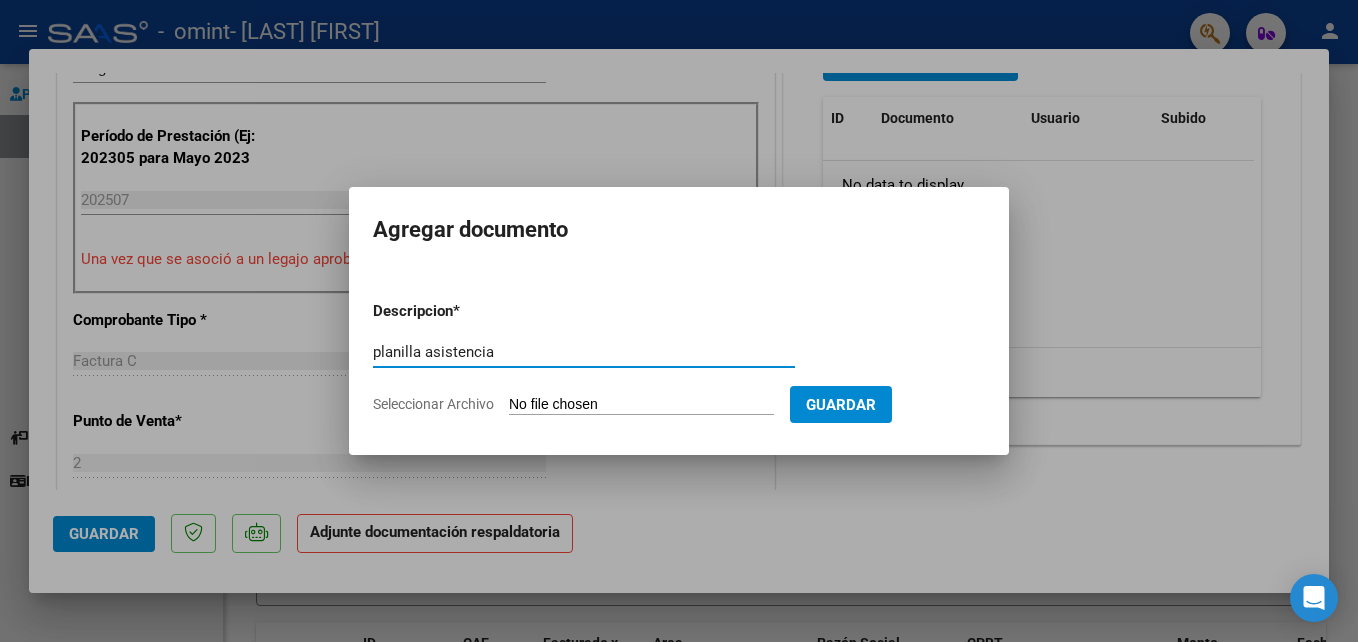 type on "planilla asistencia" 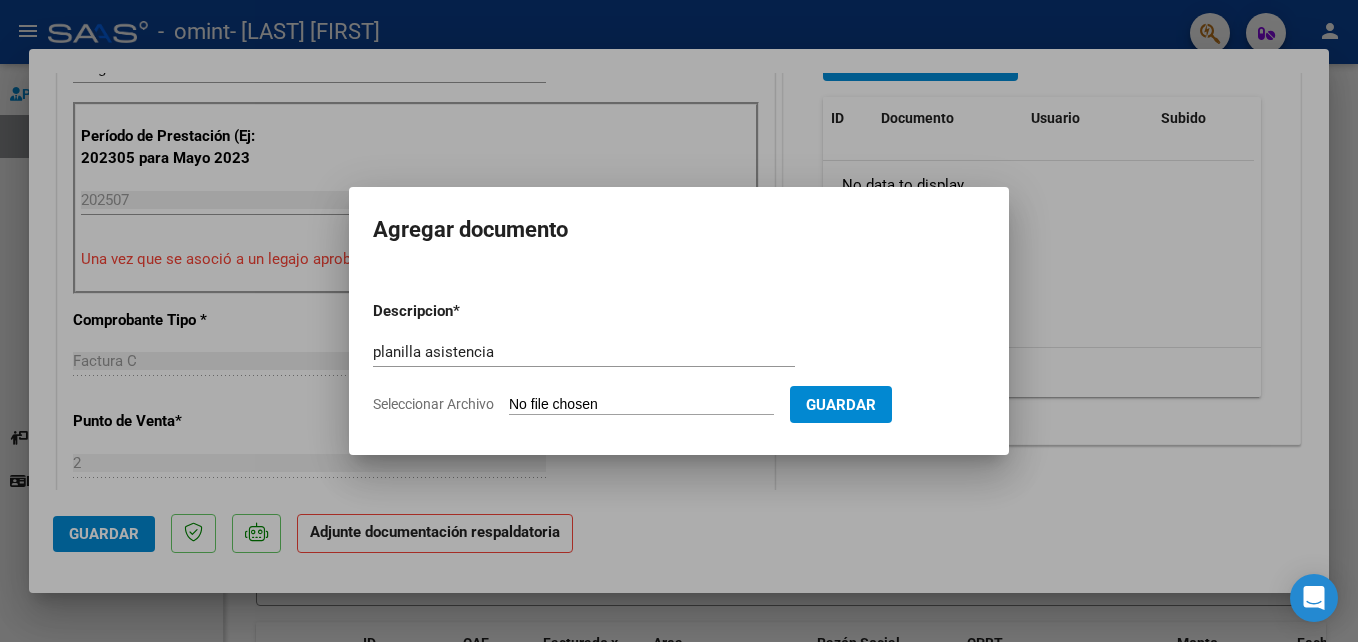 type on "C:\fakepath\[FIRST] [LAST] [DATE].pdf" 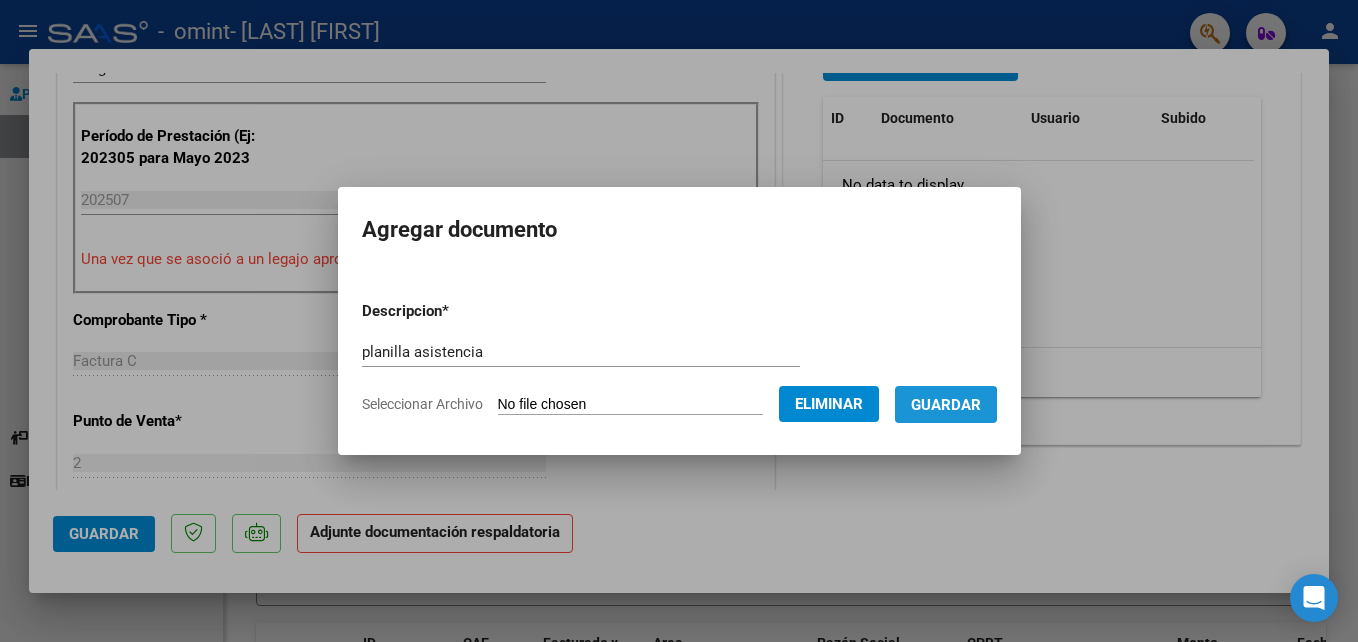click on "Guardar" at bounding box center [946, 405] 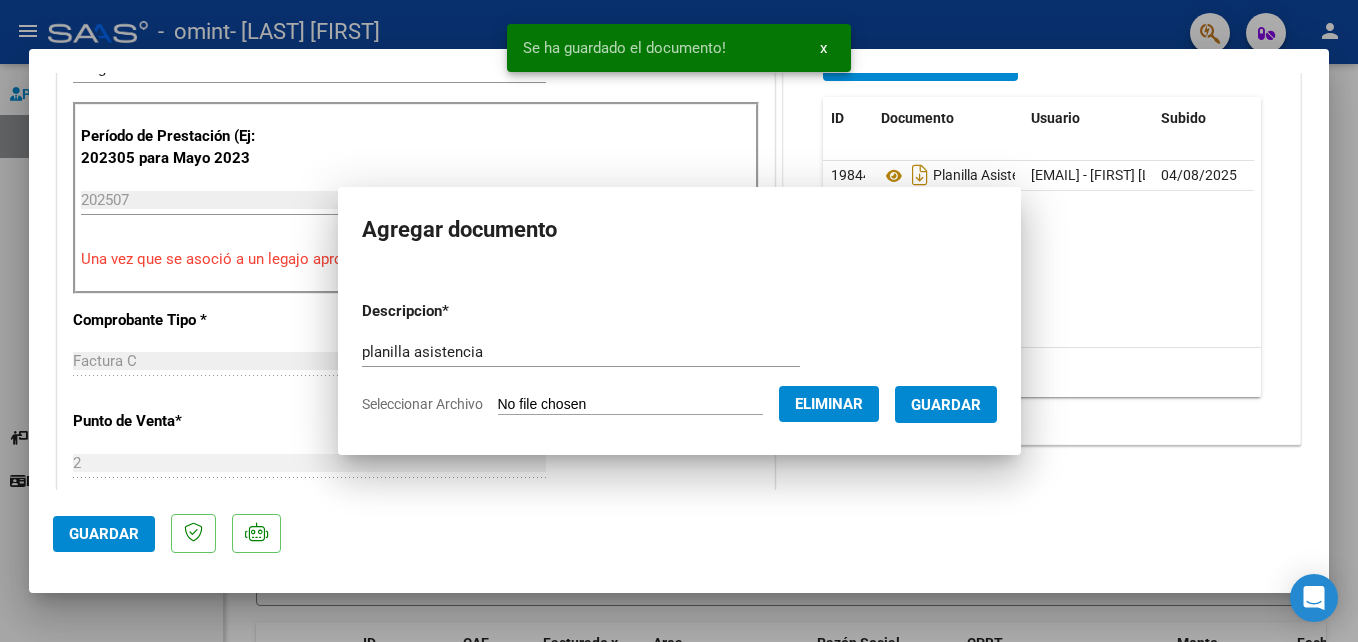 scroll, scrollTop: 539, scrollLeft: 0, axis: vertical 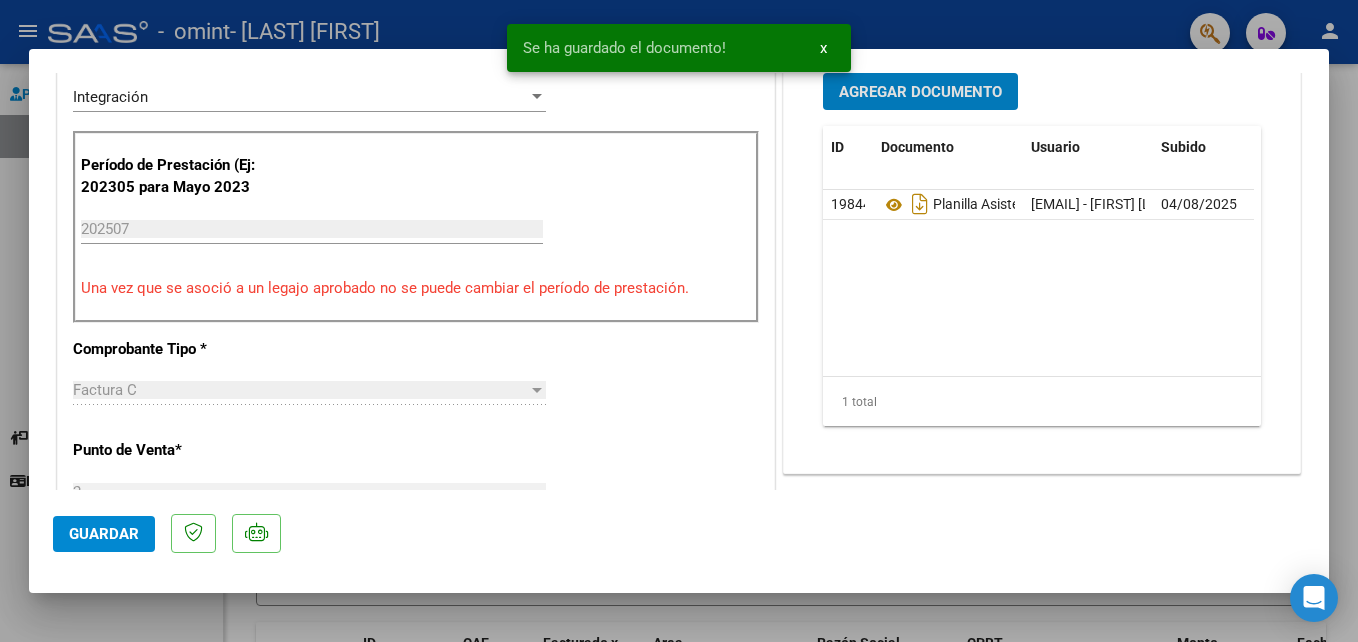 click on "Guardar" 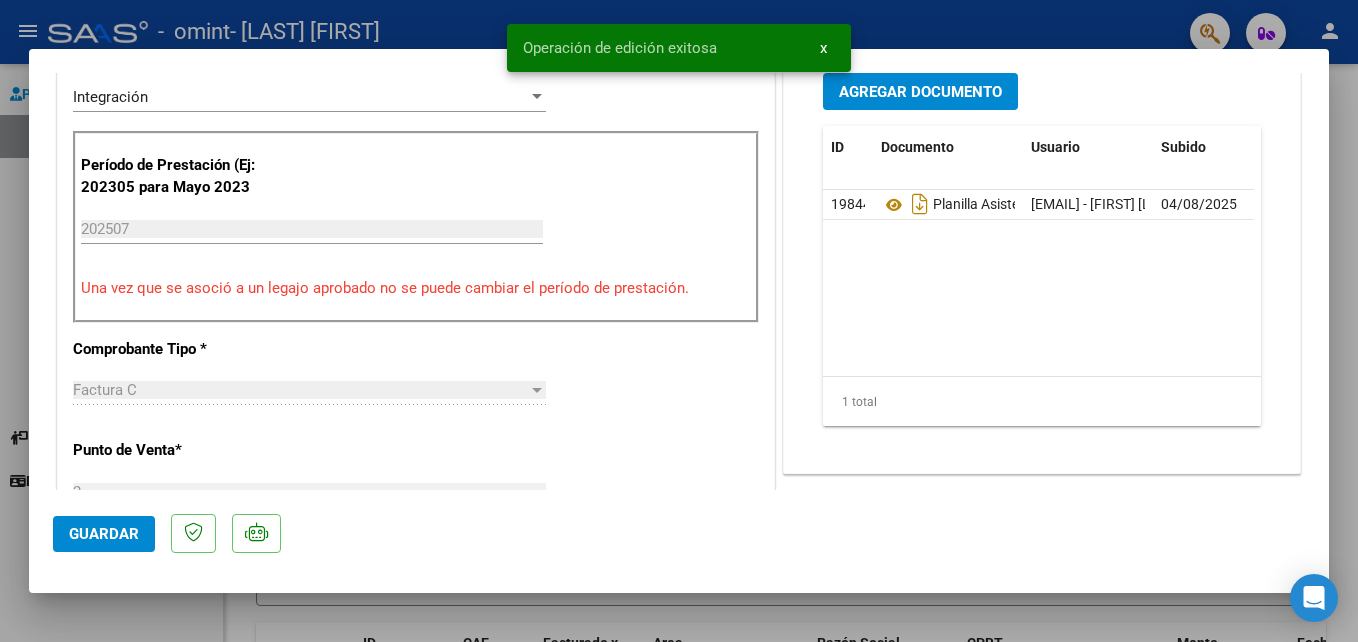 click on "menu -   omint   - [LAST] [FIRST] person    Prestadores / Proveedores Facturas - Listado/Carga Facturas - Documentación Pagos x Transferencia Auditorías - Listado Auditorías - Comentarios Auditorías - Cambios Área Prestadores - Listado    Instructivos    Datos de contacto  Video tutorial   PRESTADORES -> Listado de CPBTs Emitidos por Prestadores / Proveedores (alt+q)
cloud_download  CSV  cloud_download  EXCEL  cloud_download  Estandar   Descarga Masiva
Filtros Id Area Area Todos Confirmado   Mostrar totalizadores   FILTROS DEL COMPROBANTE  Comprobante Tipo Comprobante Tipo Start date – End date Fec. Comprobante Desde / Hasta Días Emisión Desde(cant. días) Días Emisión Hasta(cant. días) CUIT / Razón Social Pto. Venta Nro. Comprobante Código SSS CAE Válido CAE Válido Todos Cargado Módulo Hosp. Todos Tiene facturacion Apócrifa Hospital Refes  FILTROS DE INTEGRACION  Período De Prestación Campos del Archivo de Rendición Devuelto x SSS (dr_envio) Todos Todos Todos" at bounding box center [679, 321] 